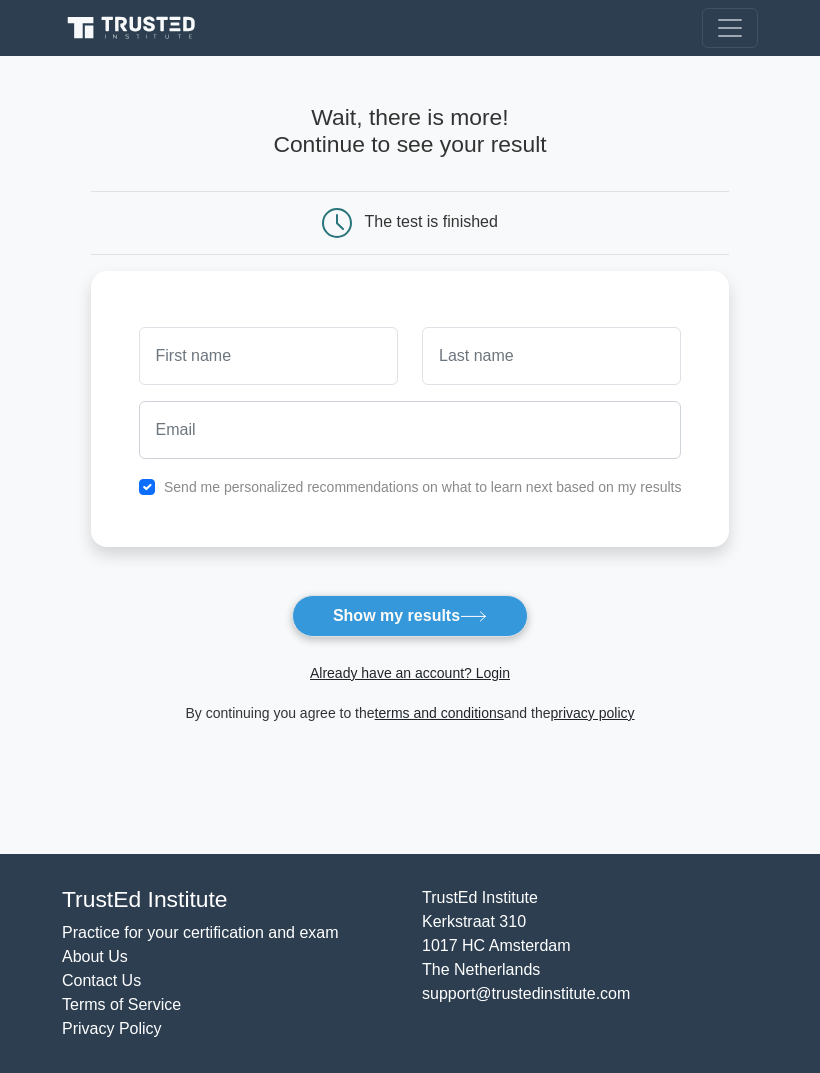scroll, scrollTop: 0, scrollLeft: 0, axis: both 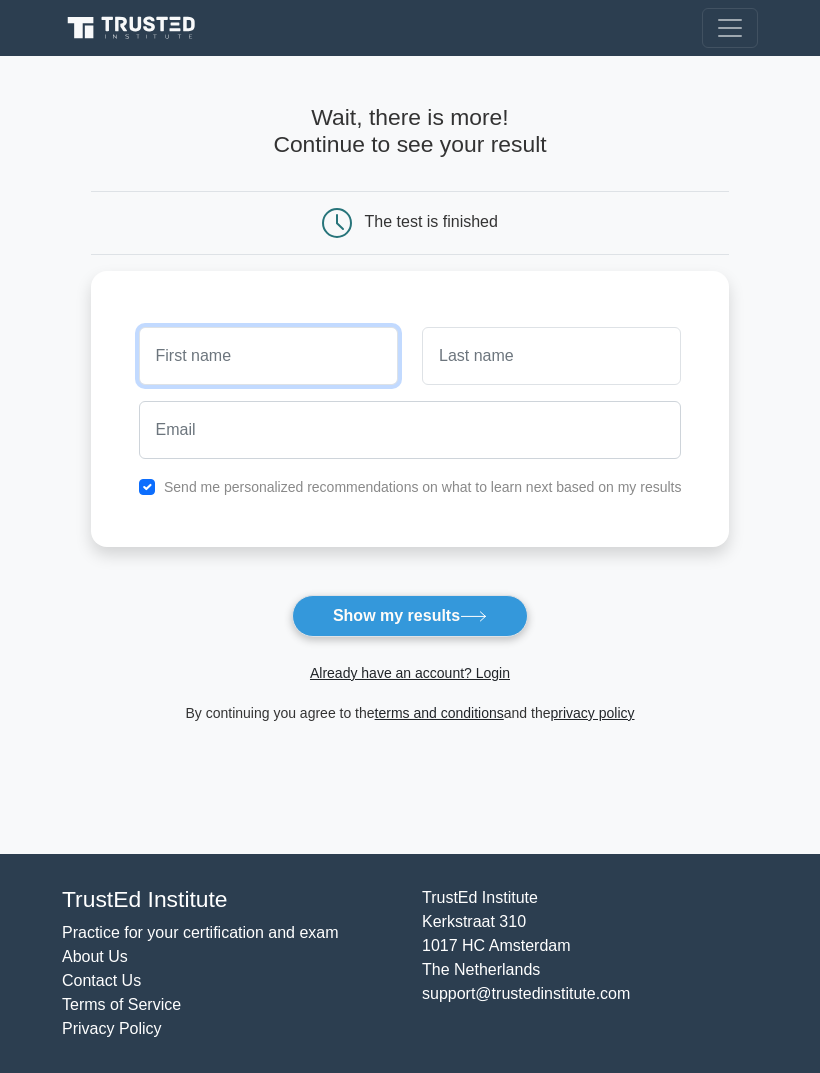 click at bounding box center (268, 356) 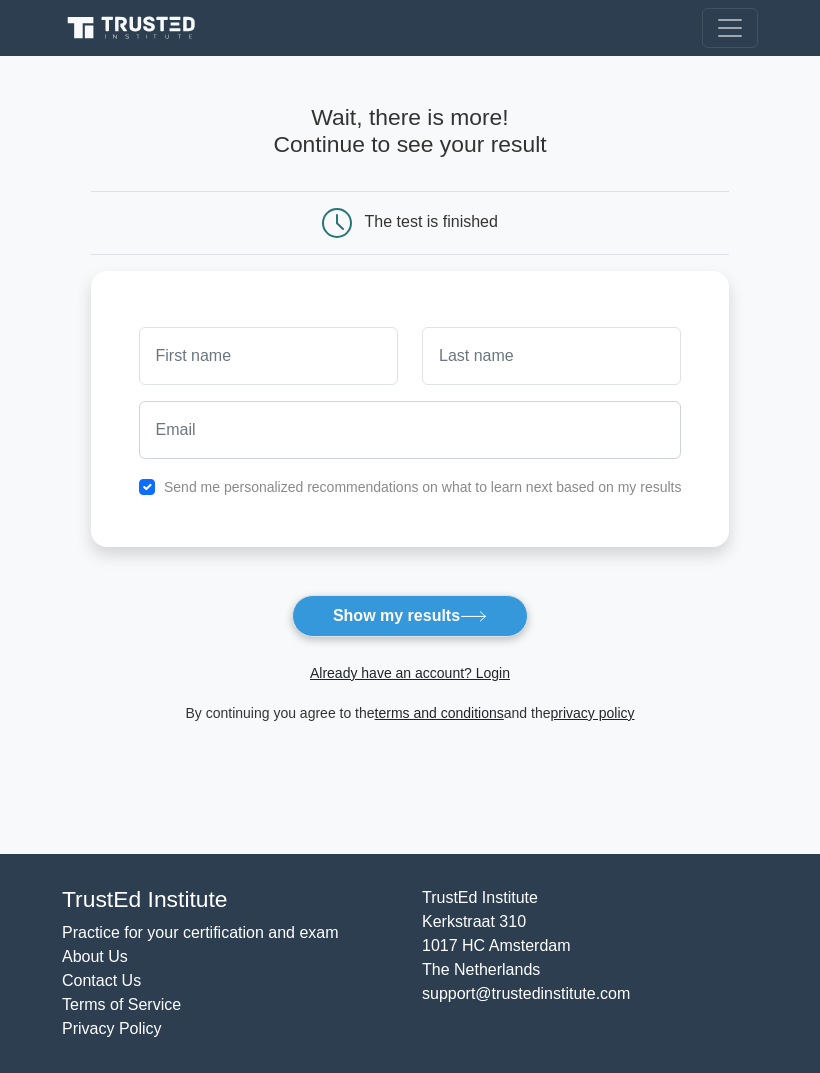 click on "Send me personalized recommendations on what to learn next based on my results" at bounding box center (410, 409) 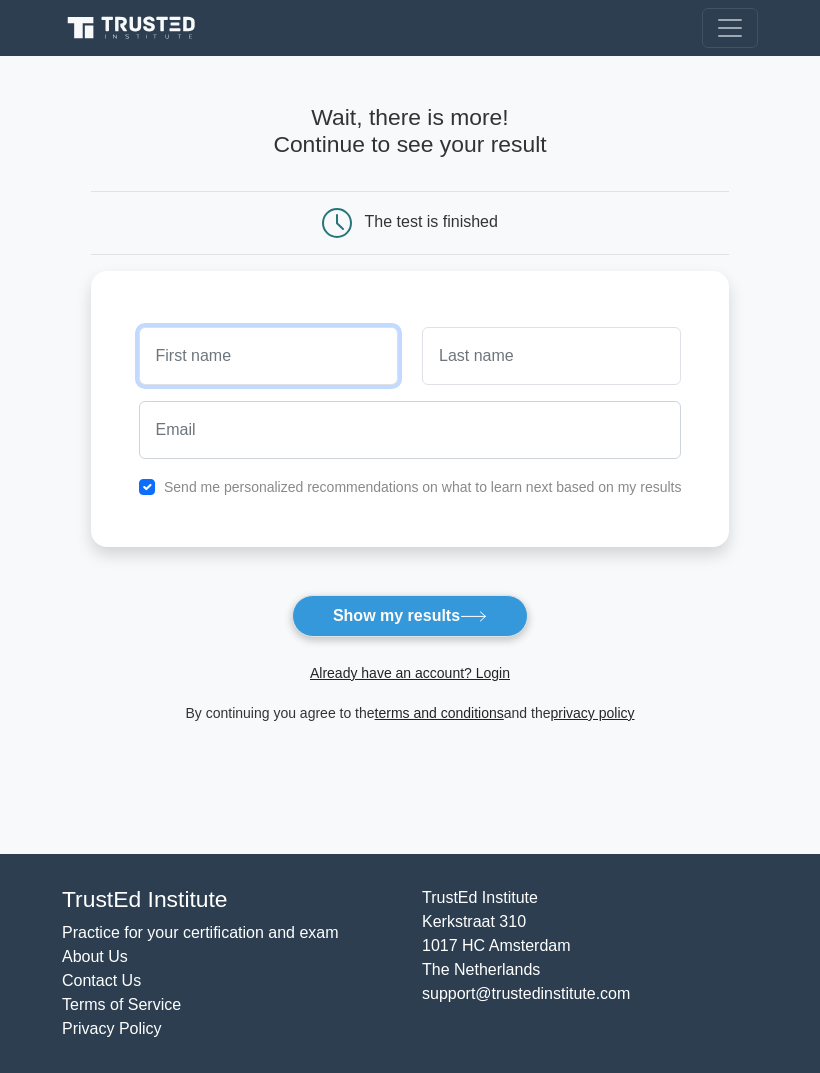 click at bounding box center [268, 356] 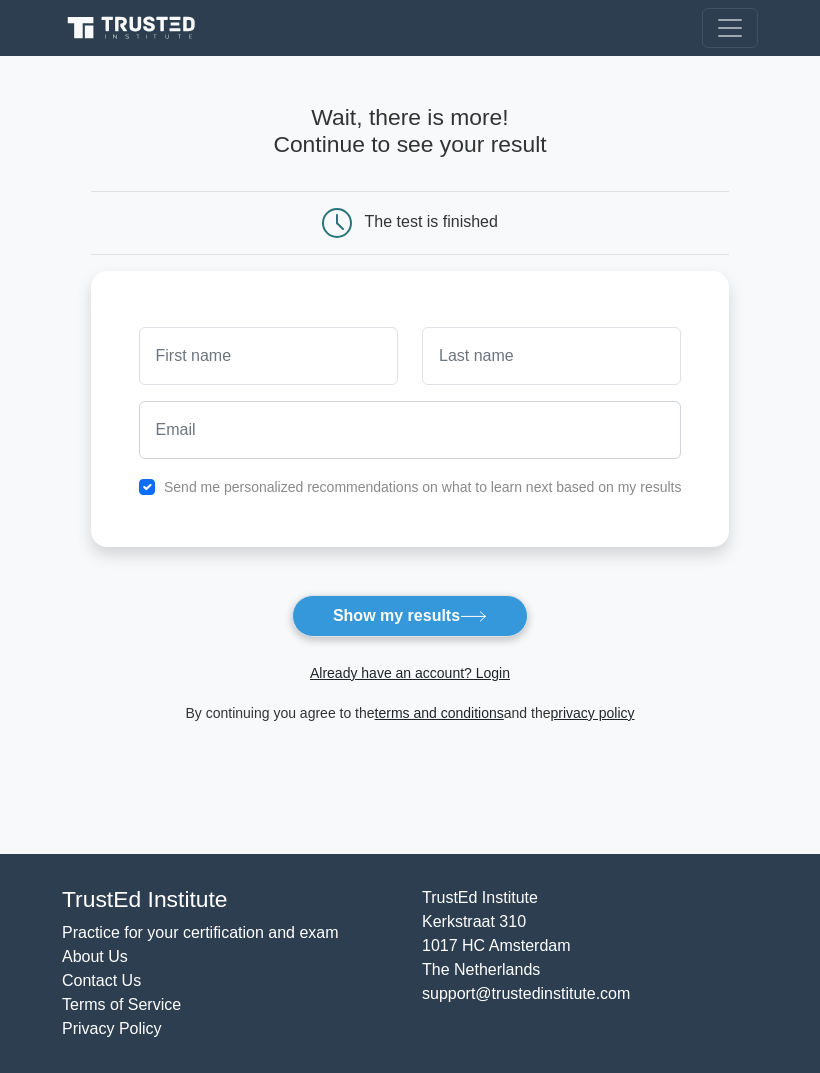 click at bounding box center (147, 487) 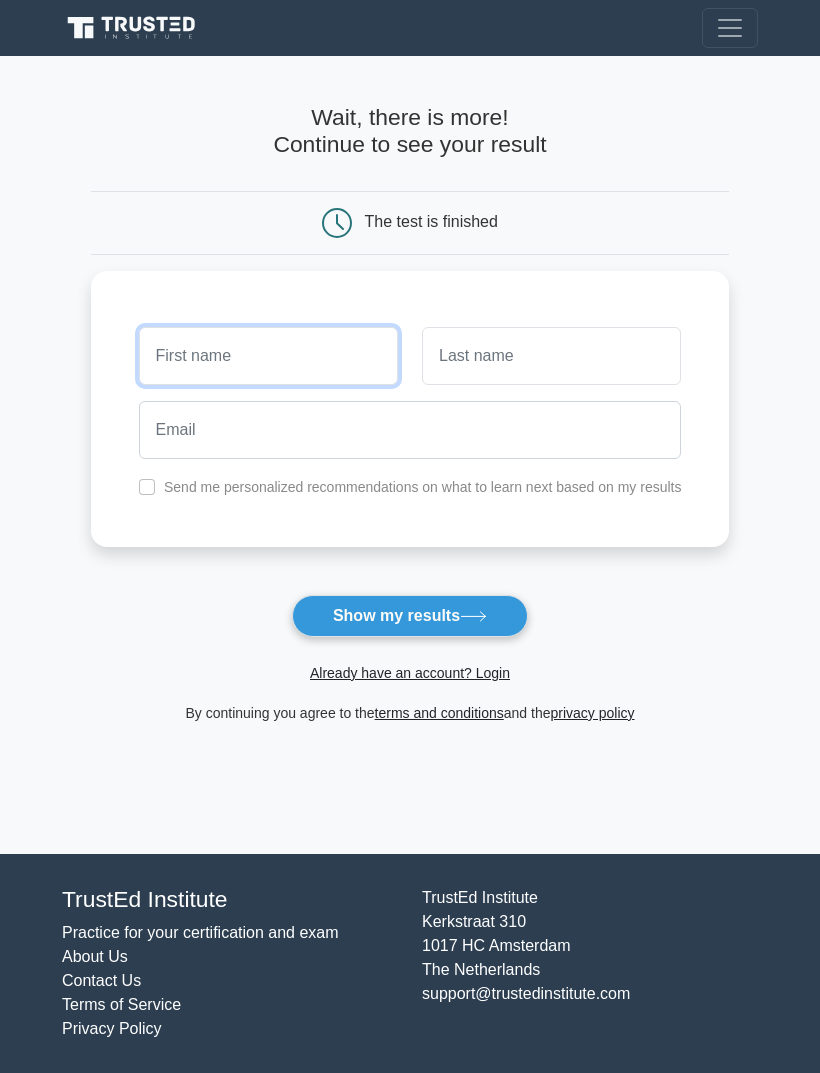 click at bounding box center [268, 356] 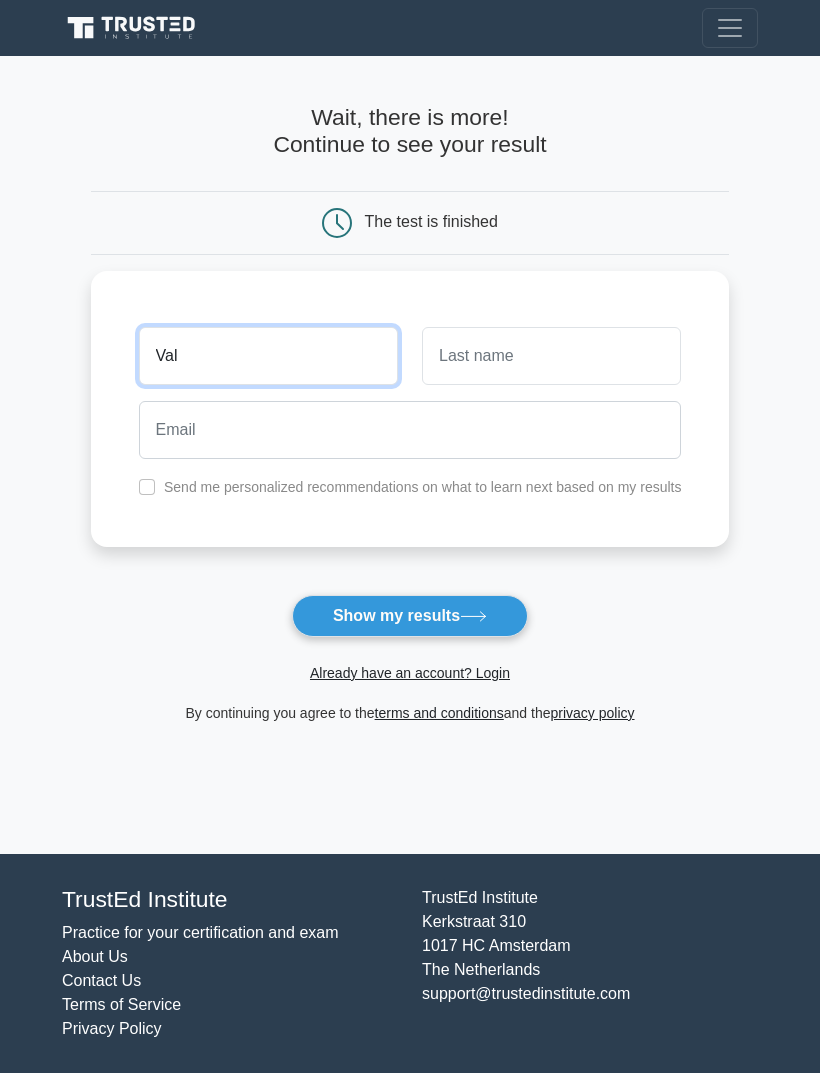type on "Val" 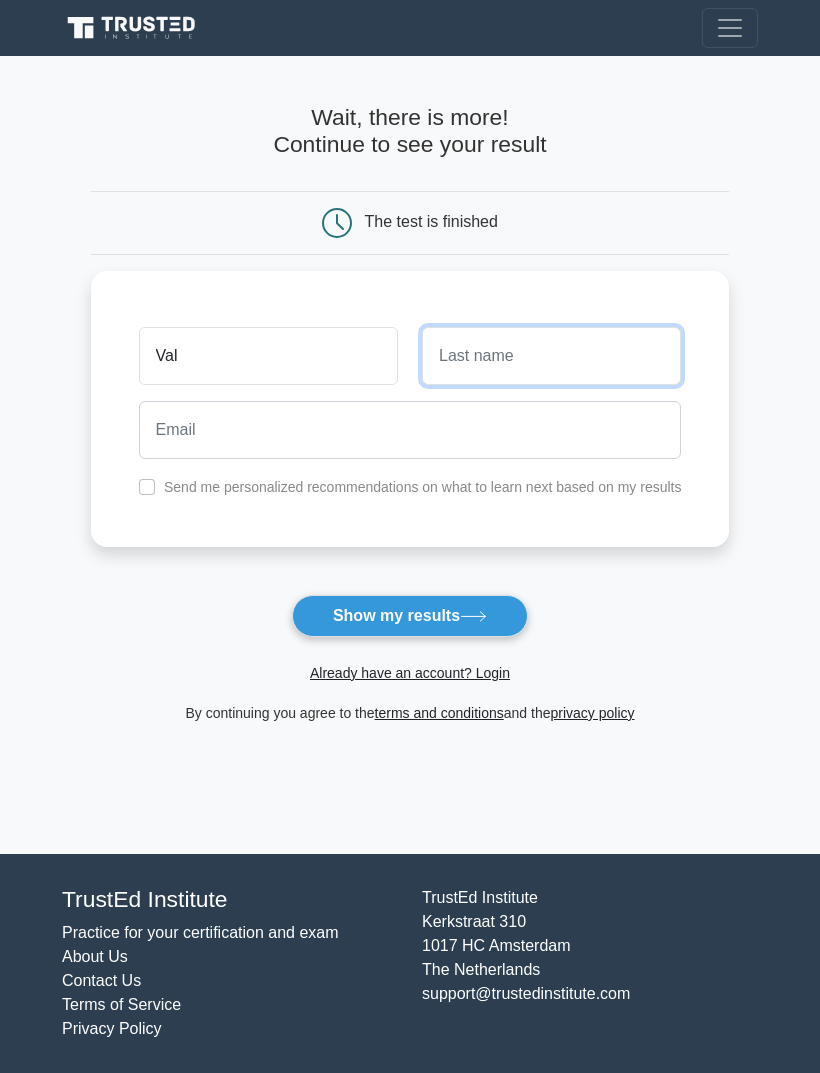 click at bounding box center (551, 356) 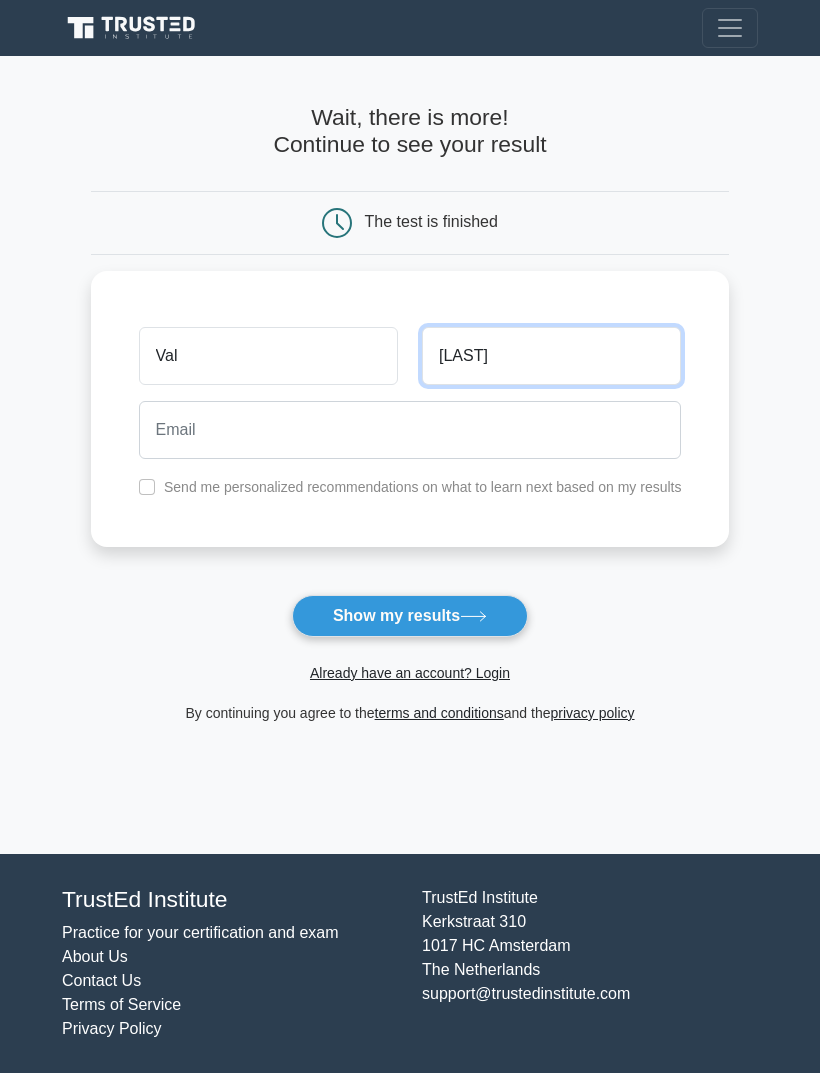 type on "Tsia" 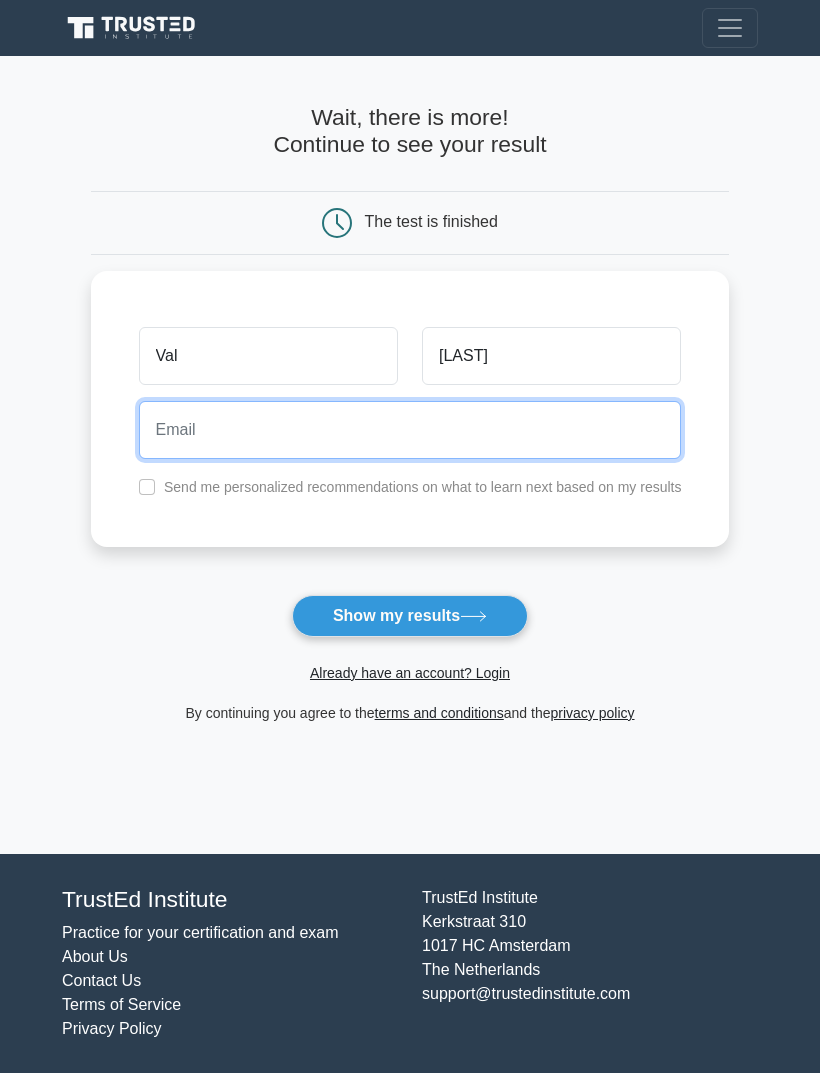 click at bounding box center [410, 430] 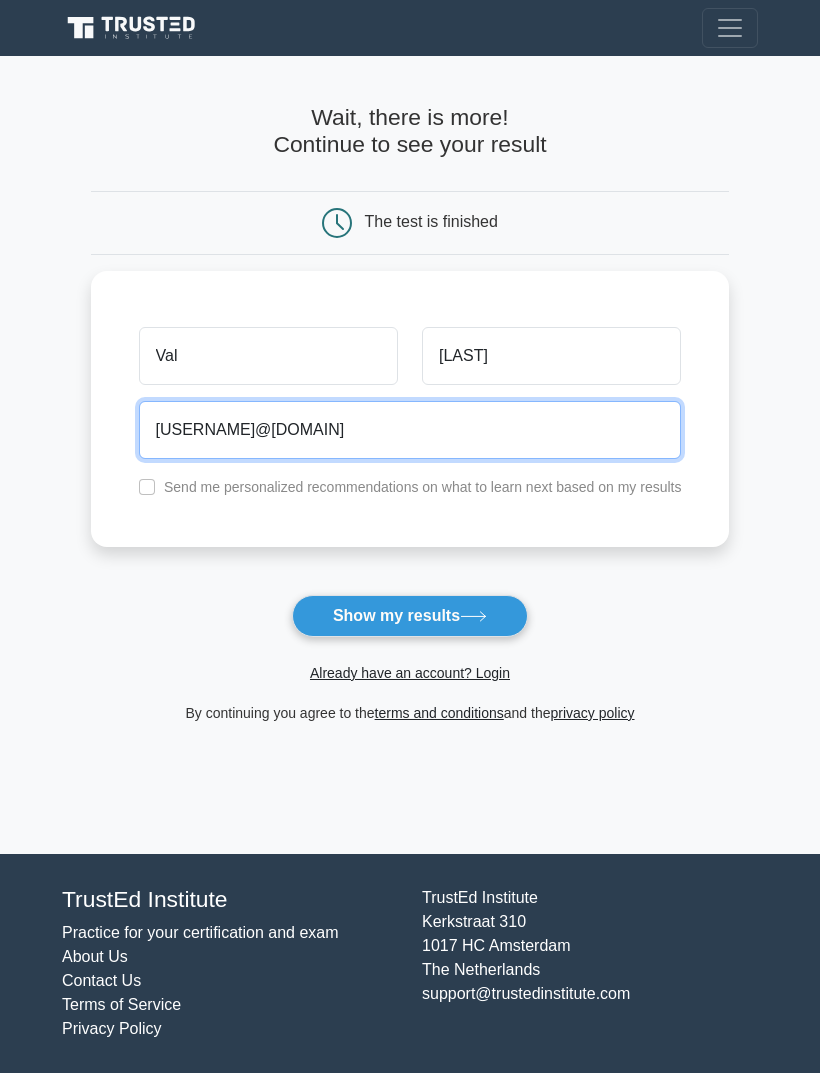 type on "valia_ts@icloud.com" 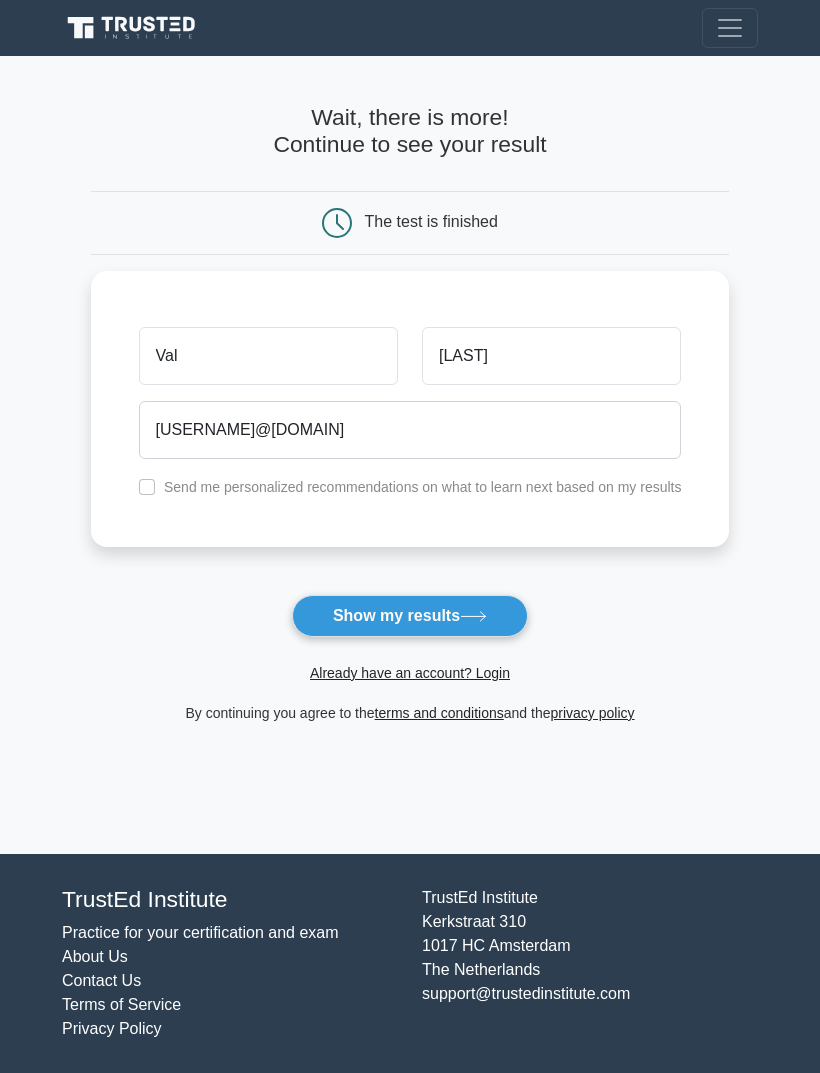 click on "Show my results" at bounding box center (410, 616) 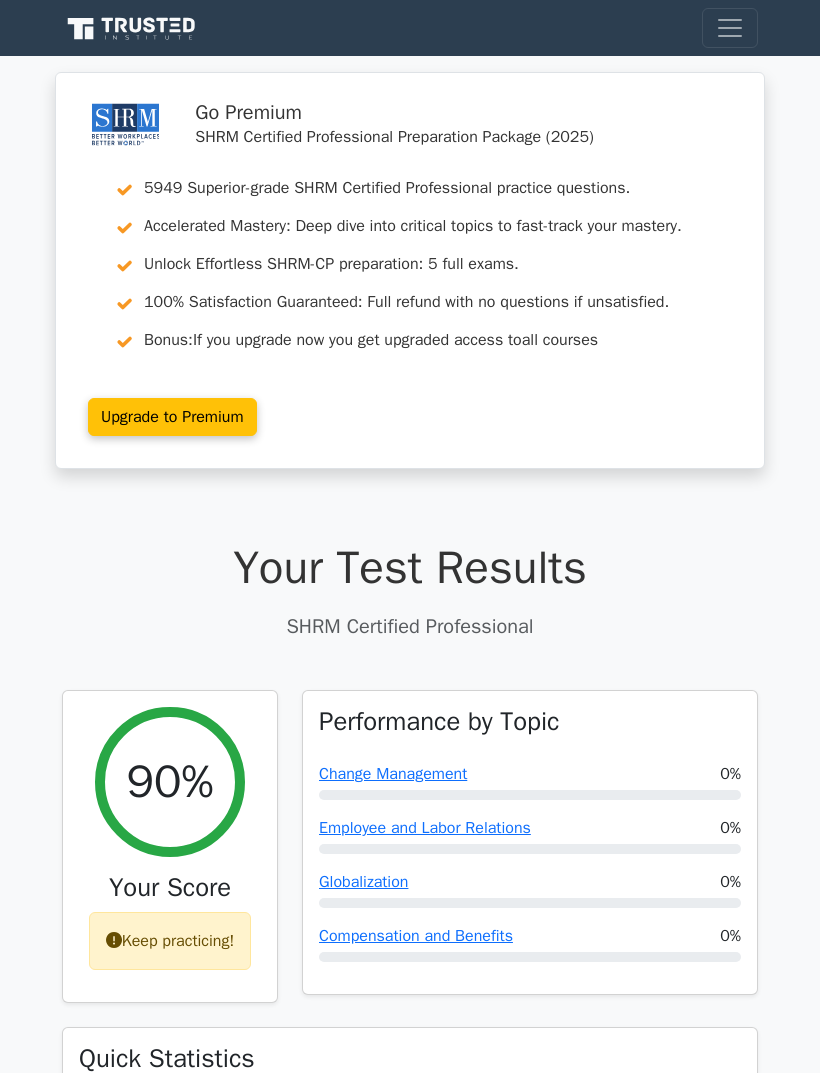 scroll, scrollTop: 0, scrollLeft: 0, axis: both 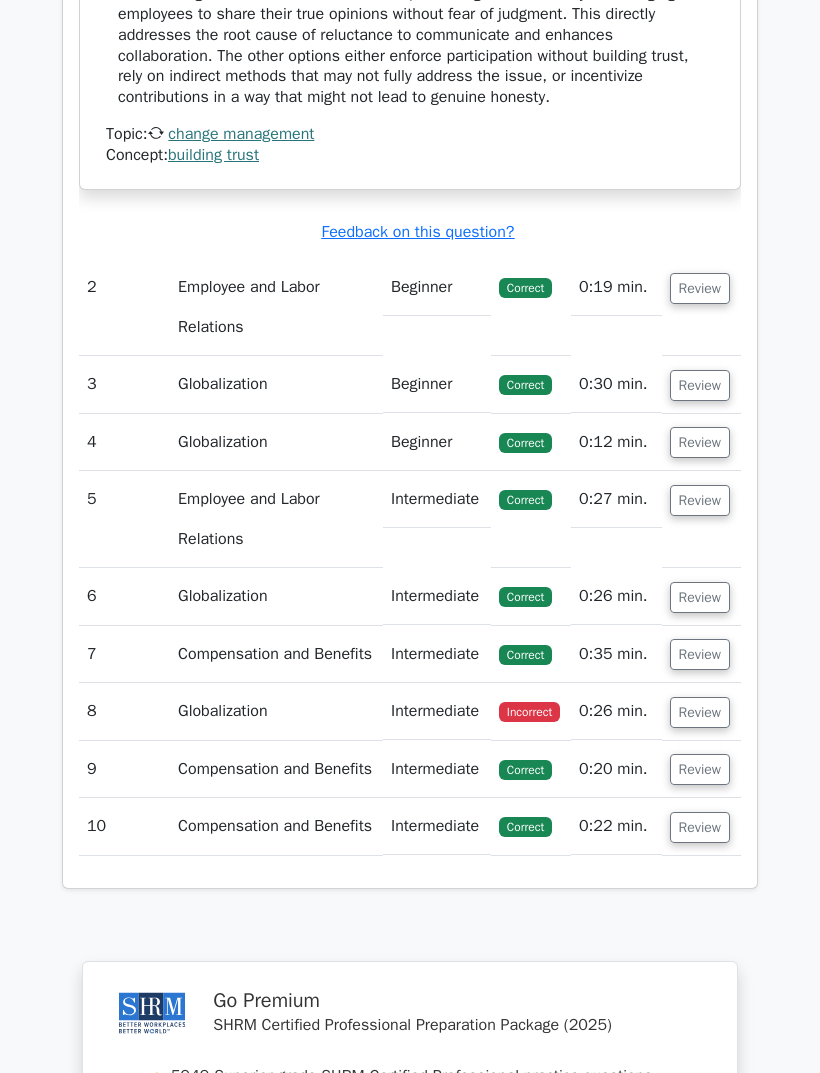 click on "Intermediate" at bounding box center [437, 711] 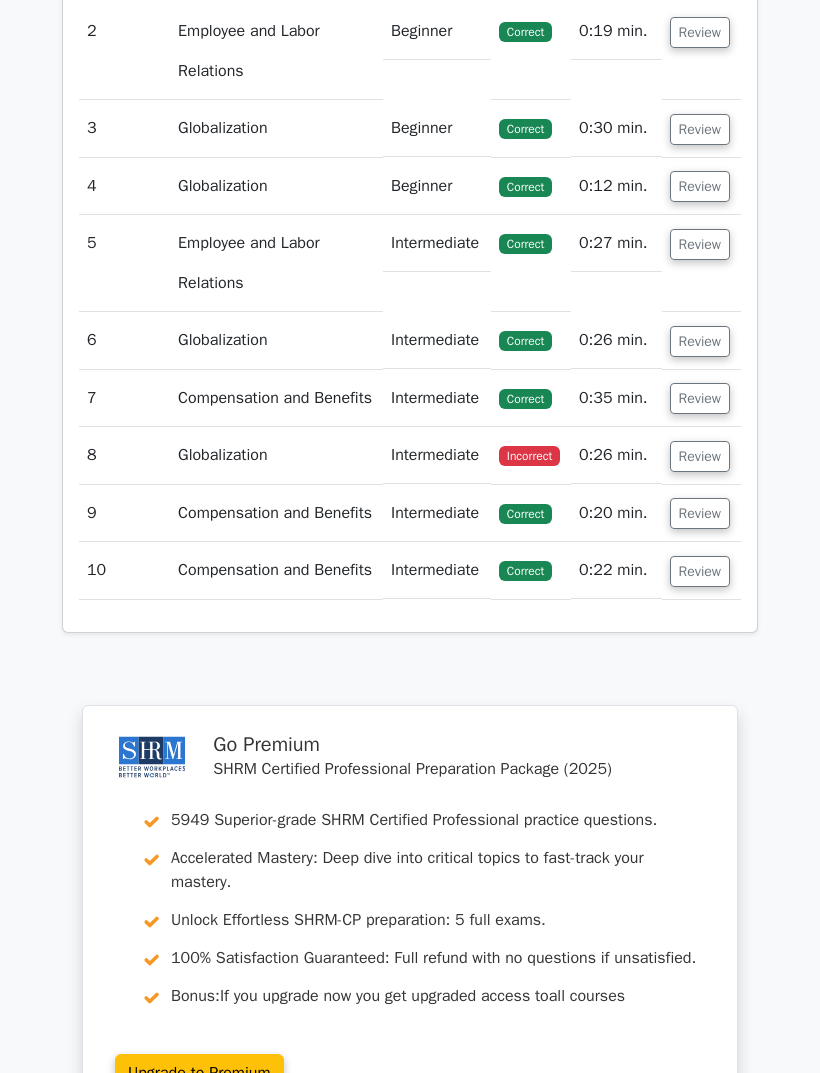 scroll, scrollTop: 2336, scrollLeft: 0, axis: vertical 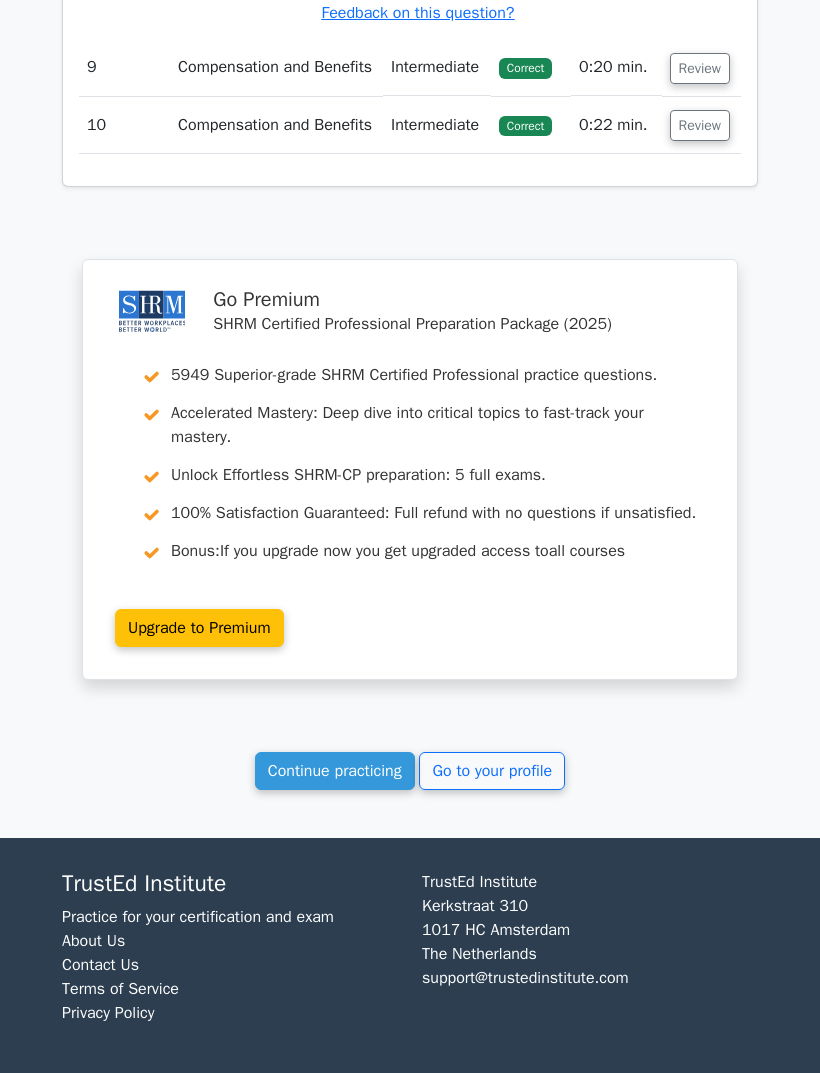 click on "Continue practicing" at bounding box center (335, 771) 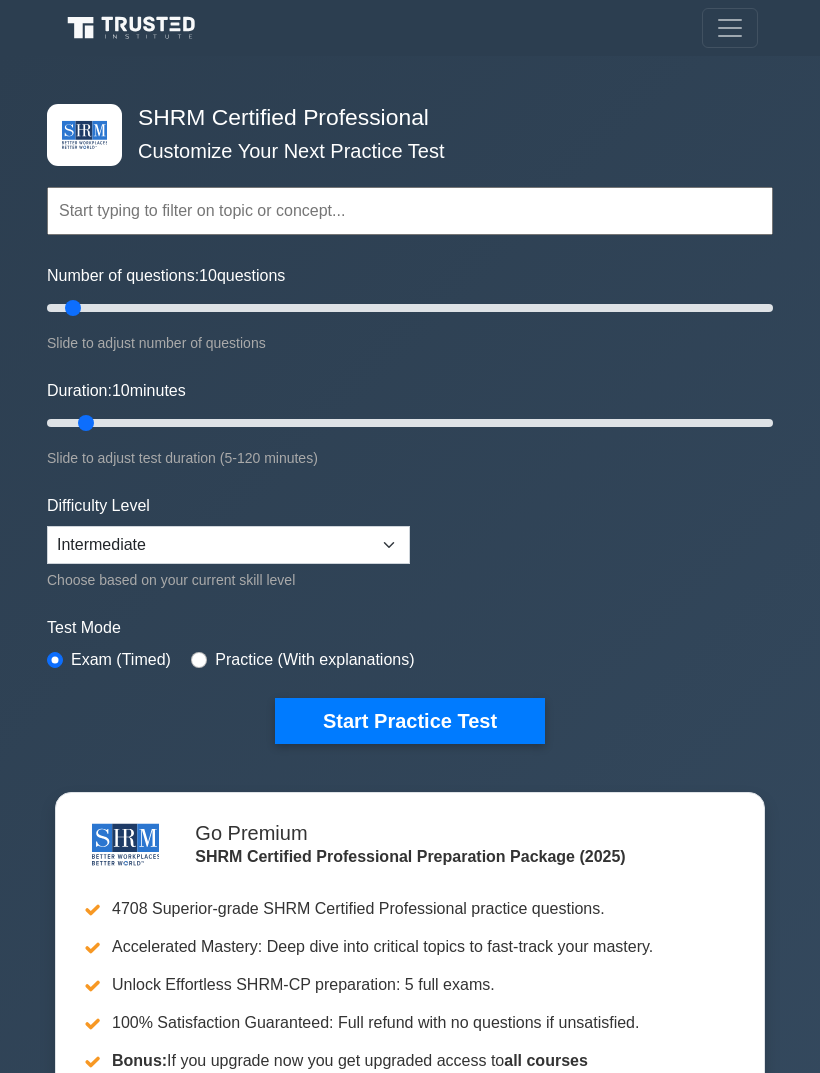scroll, scrollTop: 0, scrollLeft: 0, axis: both 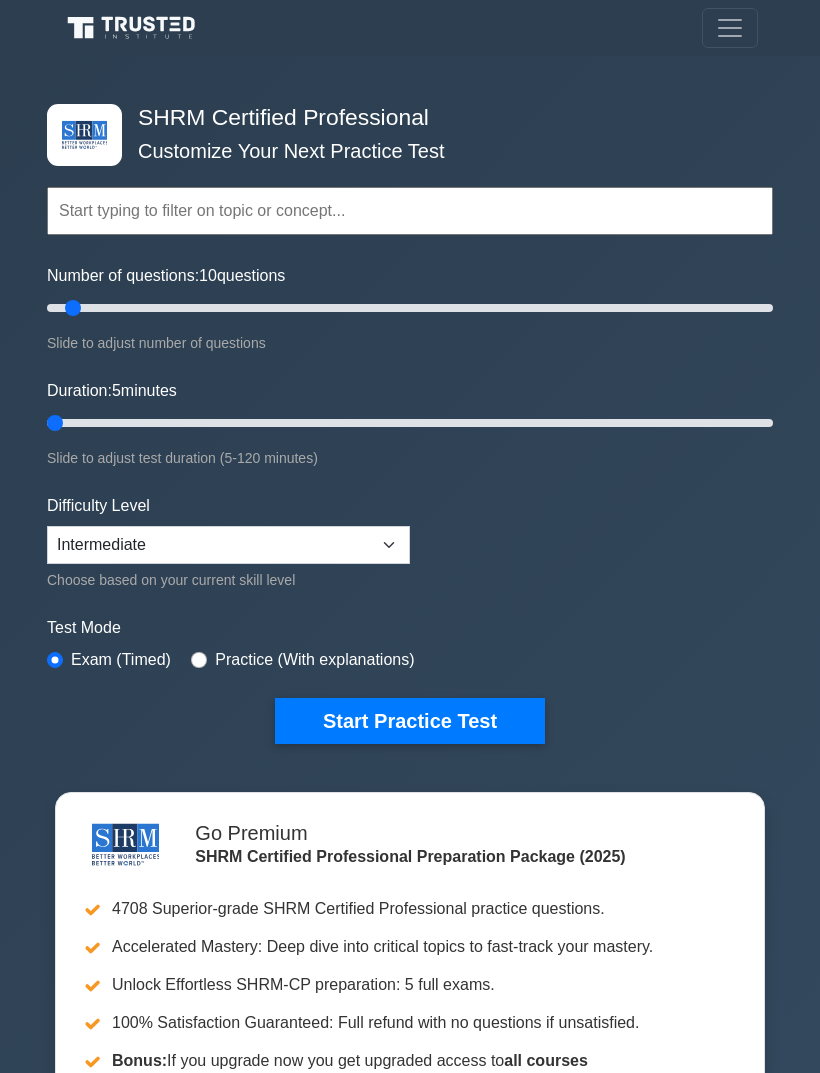 type on "5" 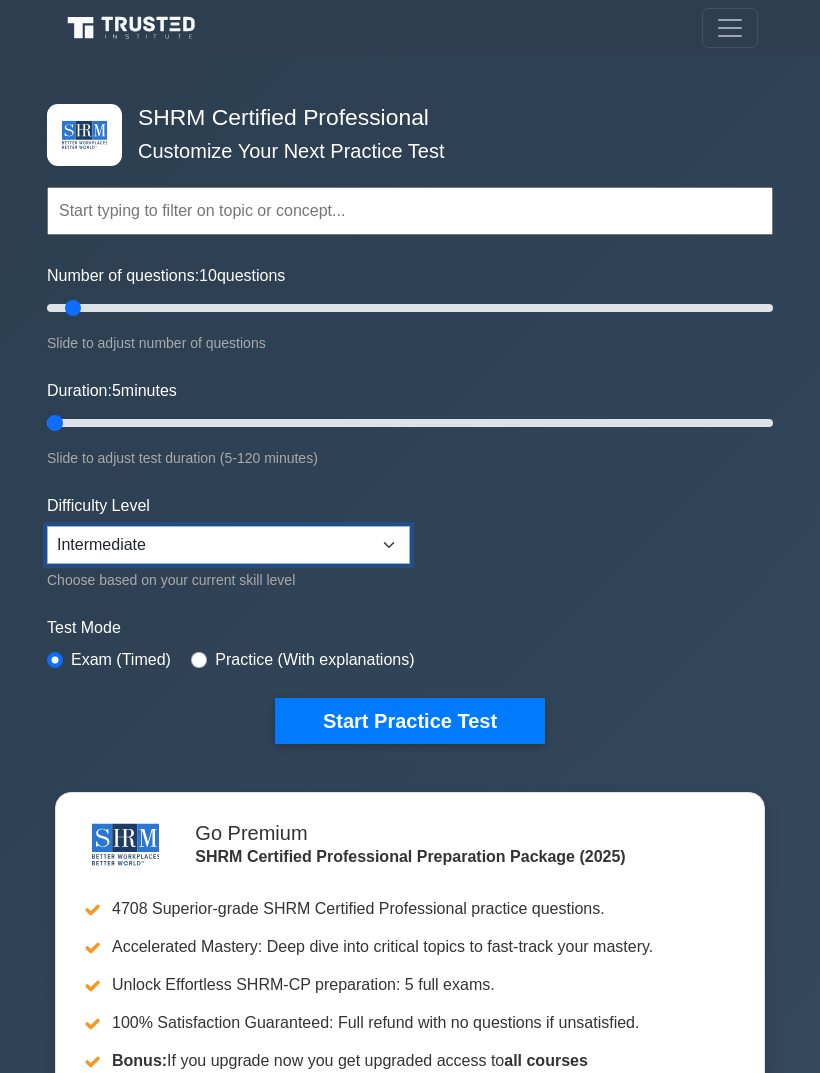 click on "Beginner
Intermediate
Expert" at bounding box center (228, 545) 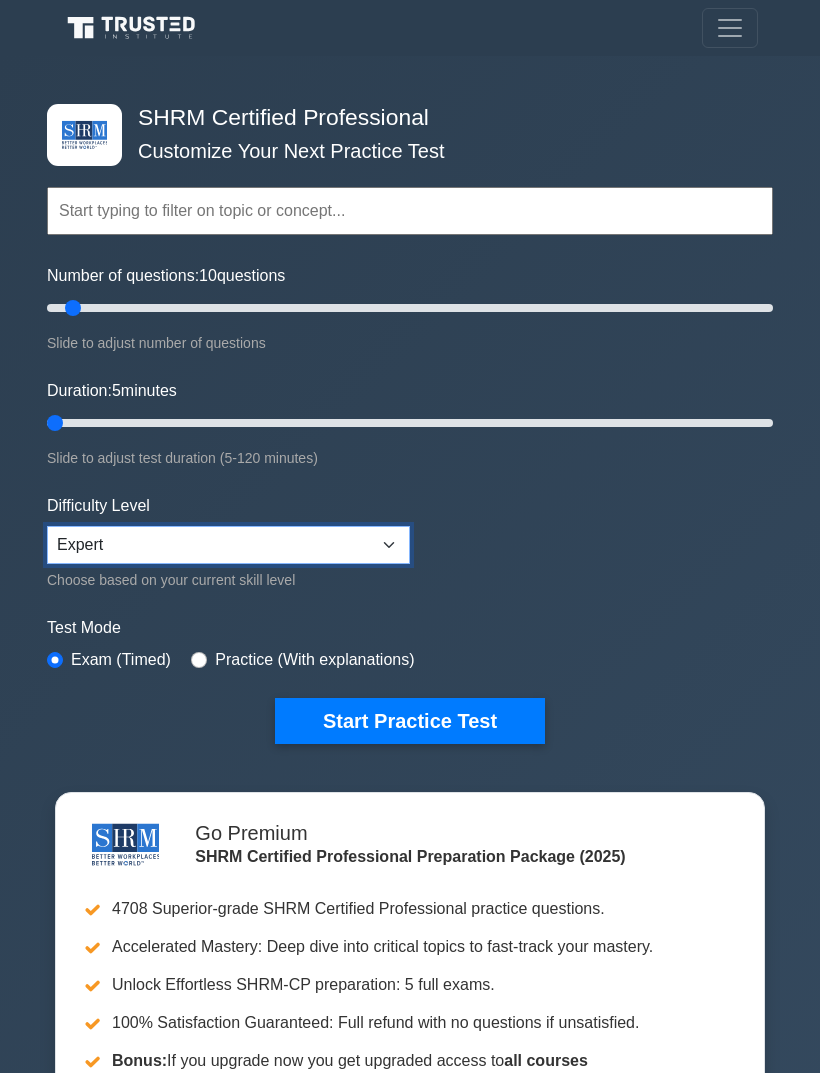 scroll, scrollTop: 102, scrollLeft: 0, axis: vertical 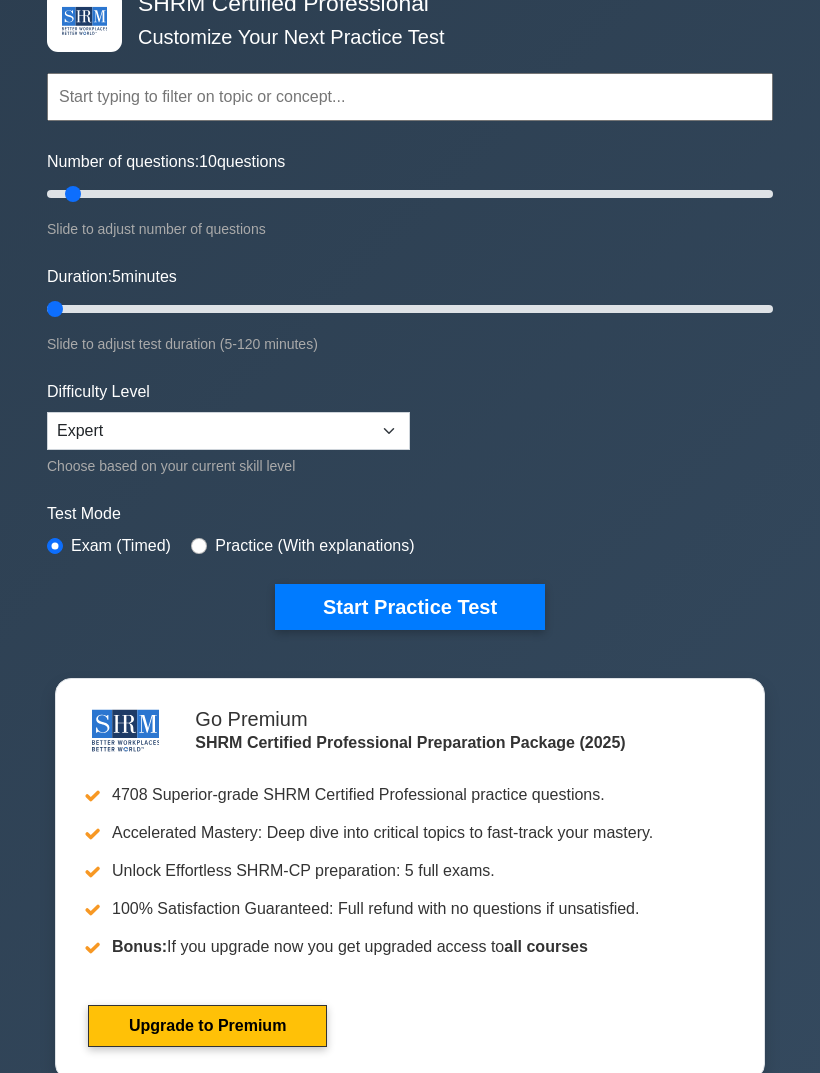 click on "Start Practice Test" at bounding box center (410, 608) 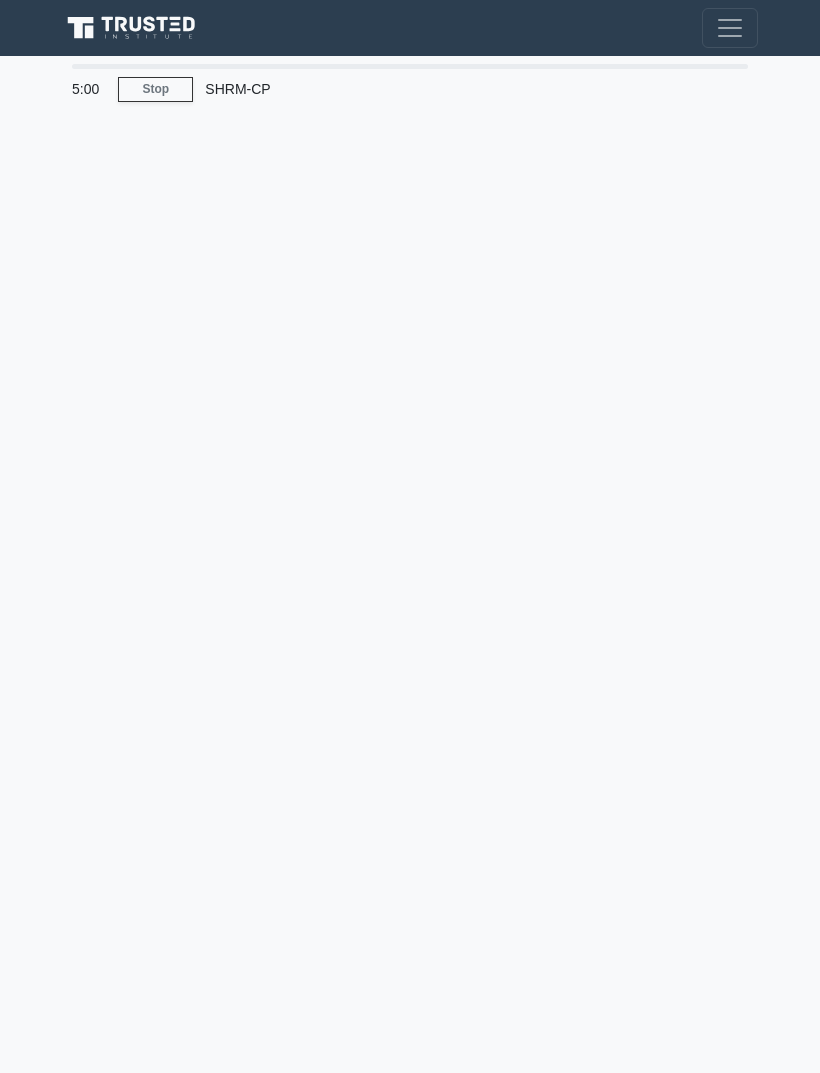 scroll, scrollTop: 0, scrollLeft: 0, axis: both 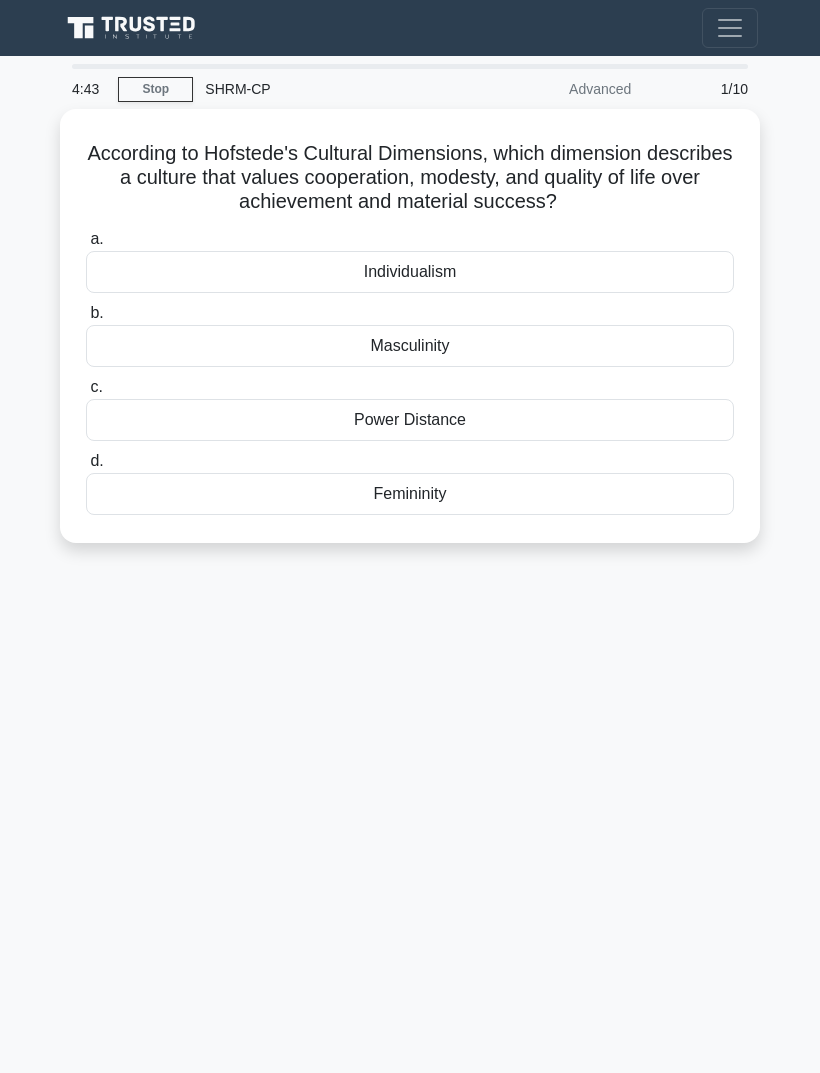 click on "Power Distance" at bounding box center [410, 420] 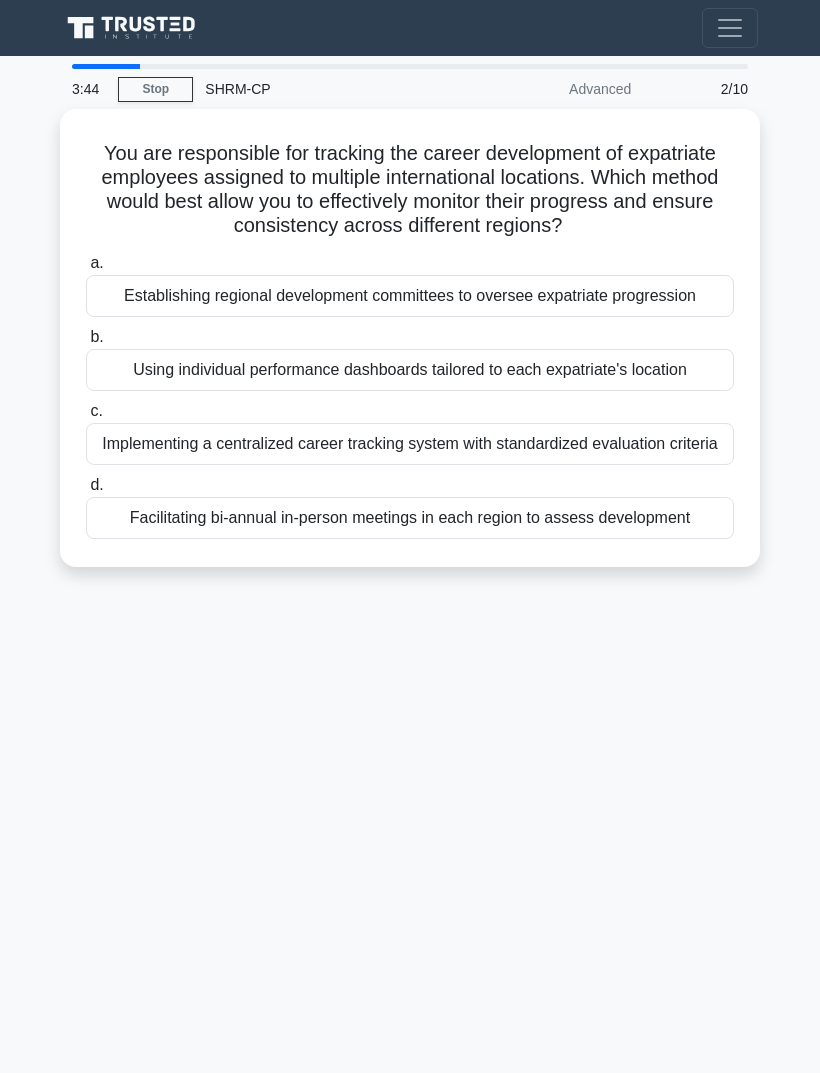 click on "Using individual performance dashboards tailored to each expatriate's location" at bounding box center [410, 370] 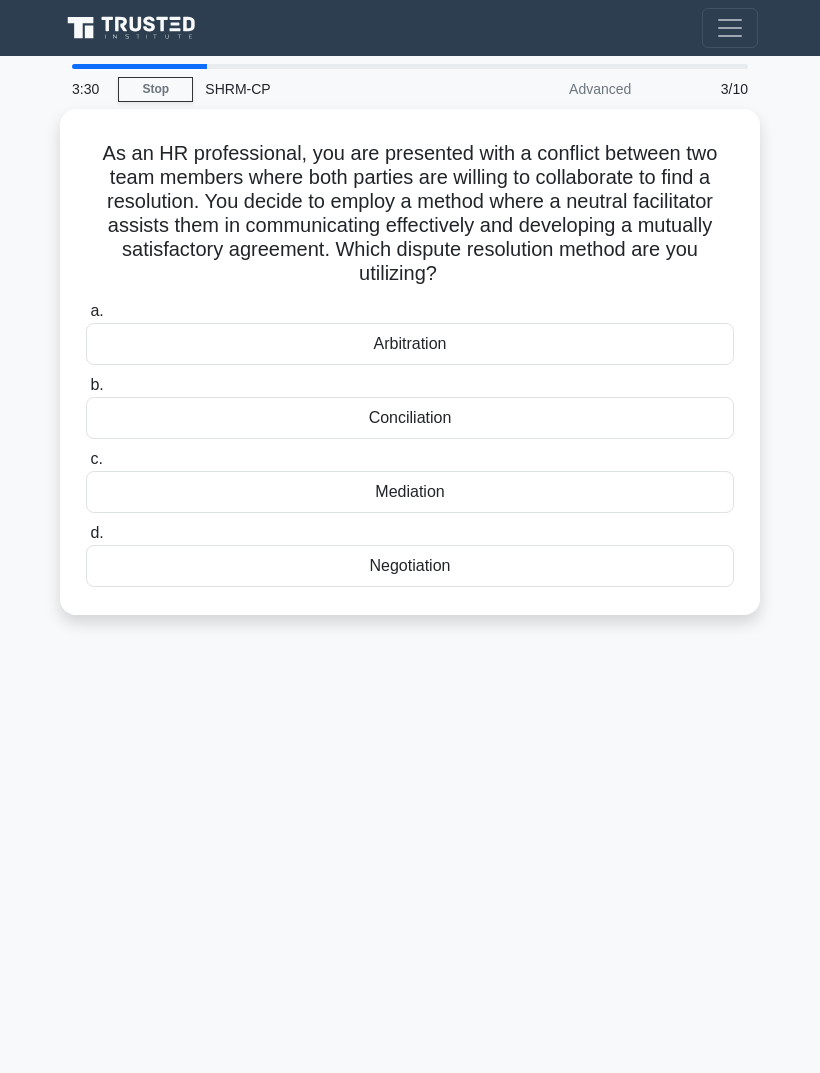 click on "Mediation" at bounding box center (410, 492) 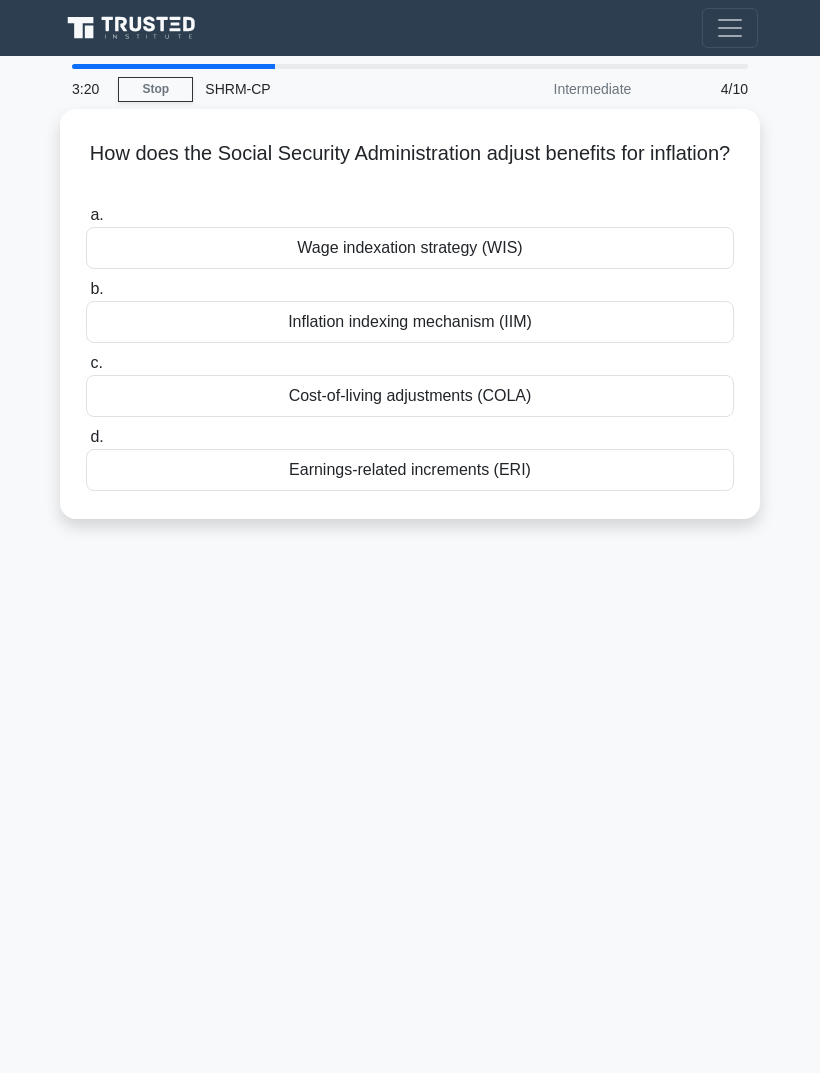 click on "Cost-of-living adjustments (COLA)" at bounding box center (410, 396) 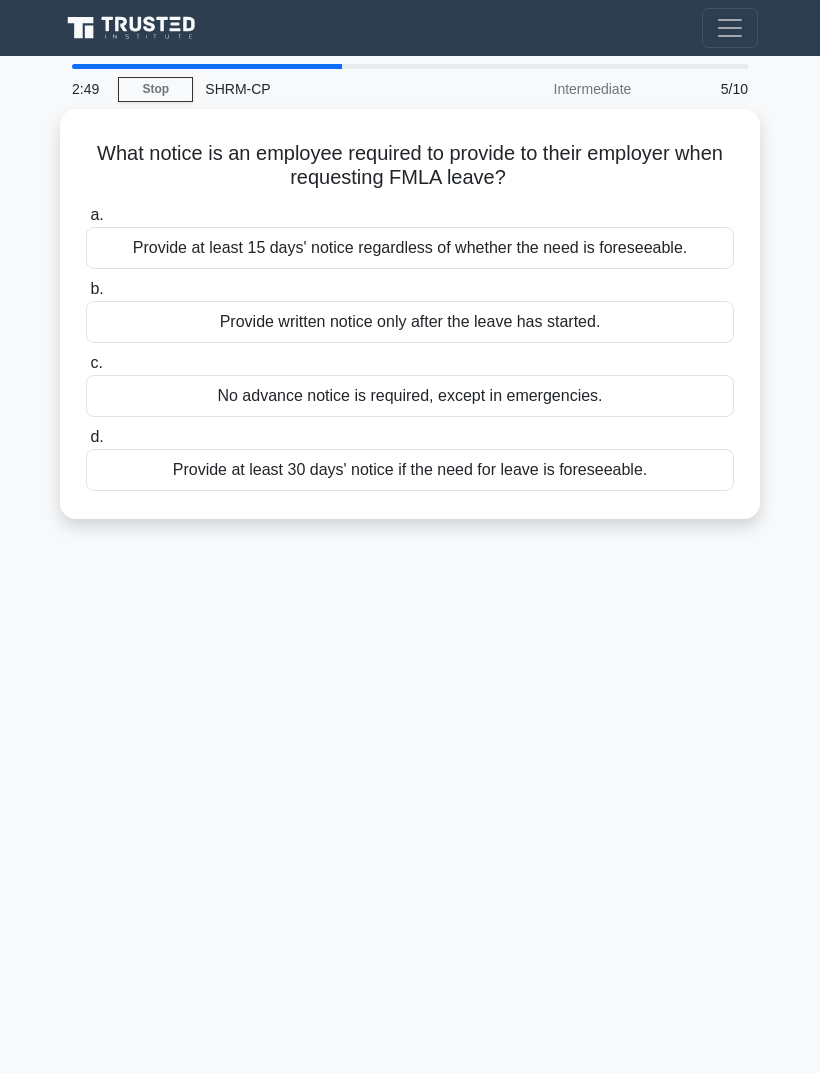 click on "Provide at least 30 days' notice if the need for leave is foreseeable." at bounding box center (410, 470) 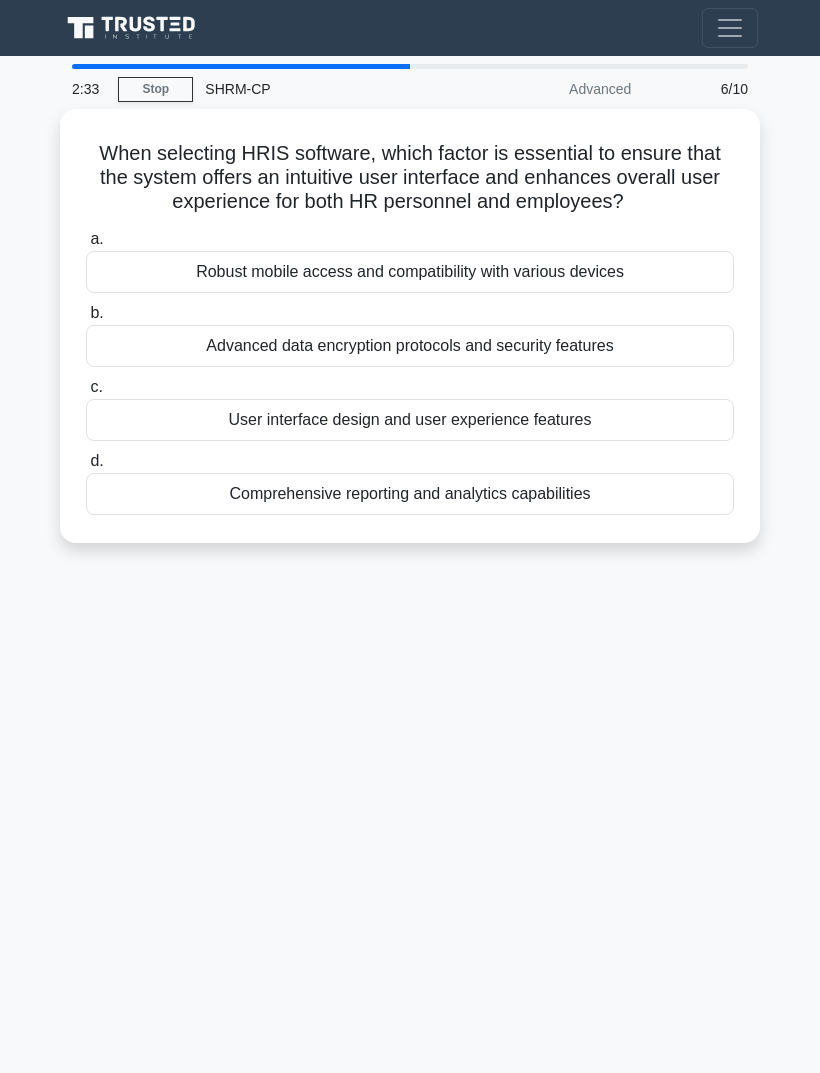 click on "User interface design and user experience features" at bounding box center (410, 420) 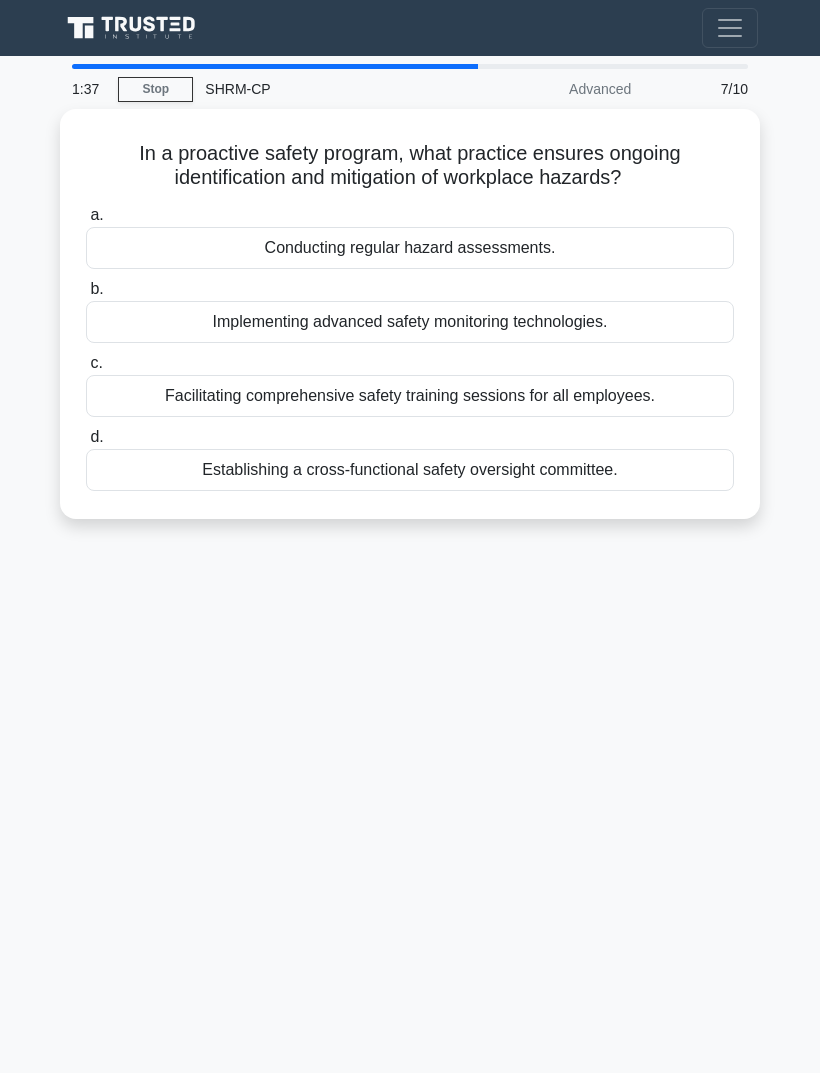 click on "c.
Facilitating comprehensive safety training sessions for all employees." at bounding box center (86, 363) 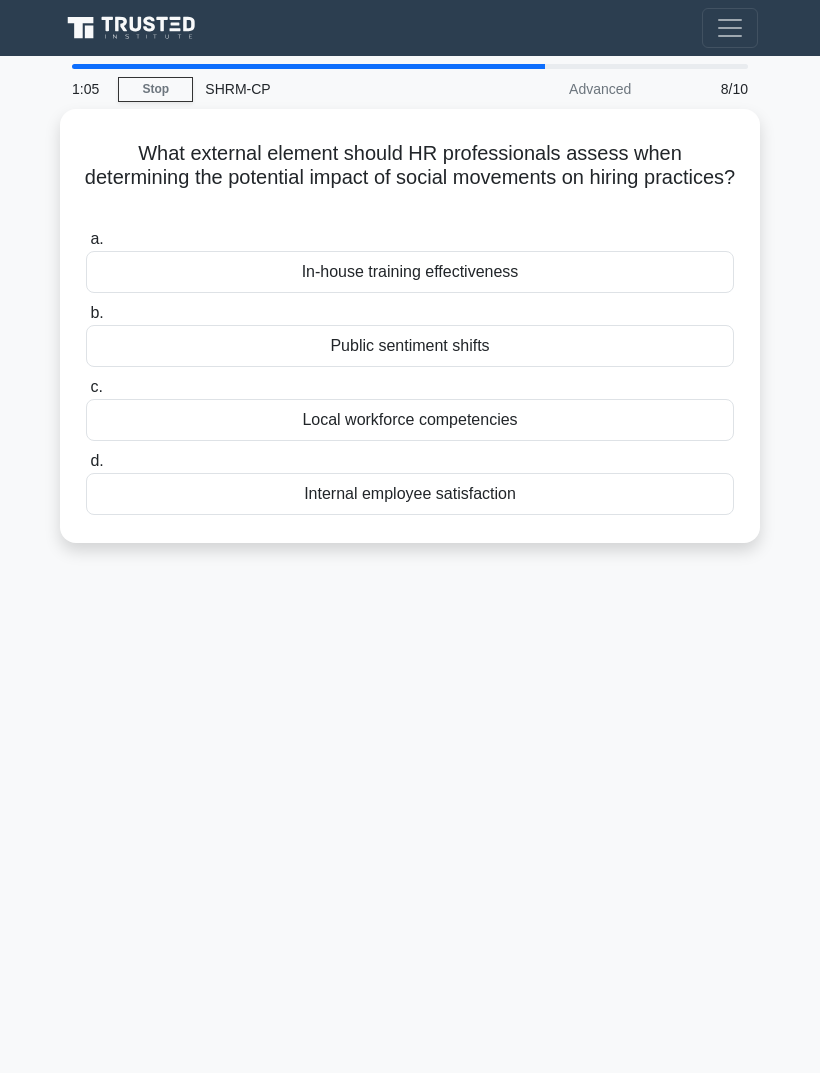 click on "Local workforce competencies" at bounding box center [410, 420] 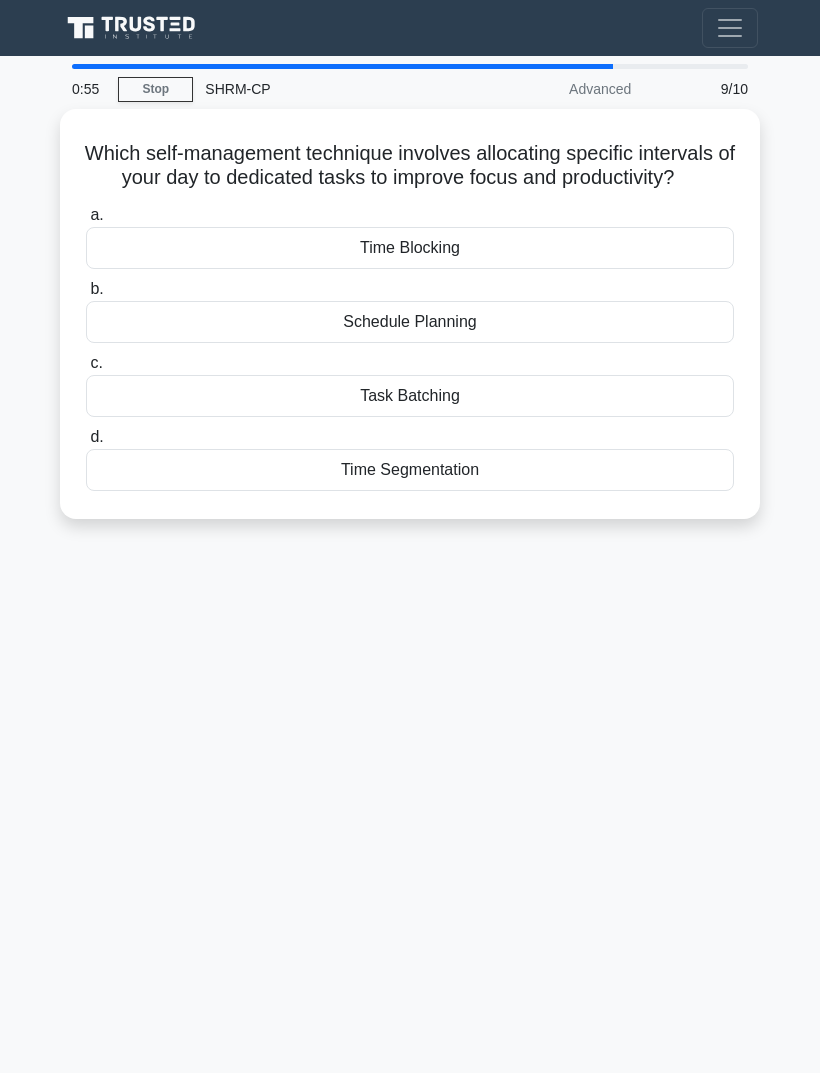 click on "Schedule Planning" at bounding box center (410, 322) 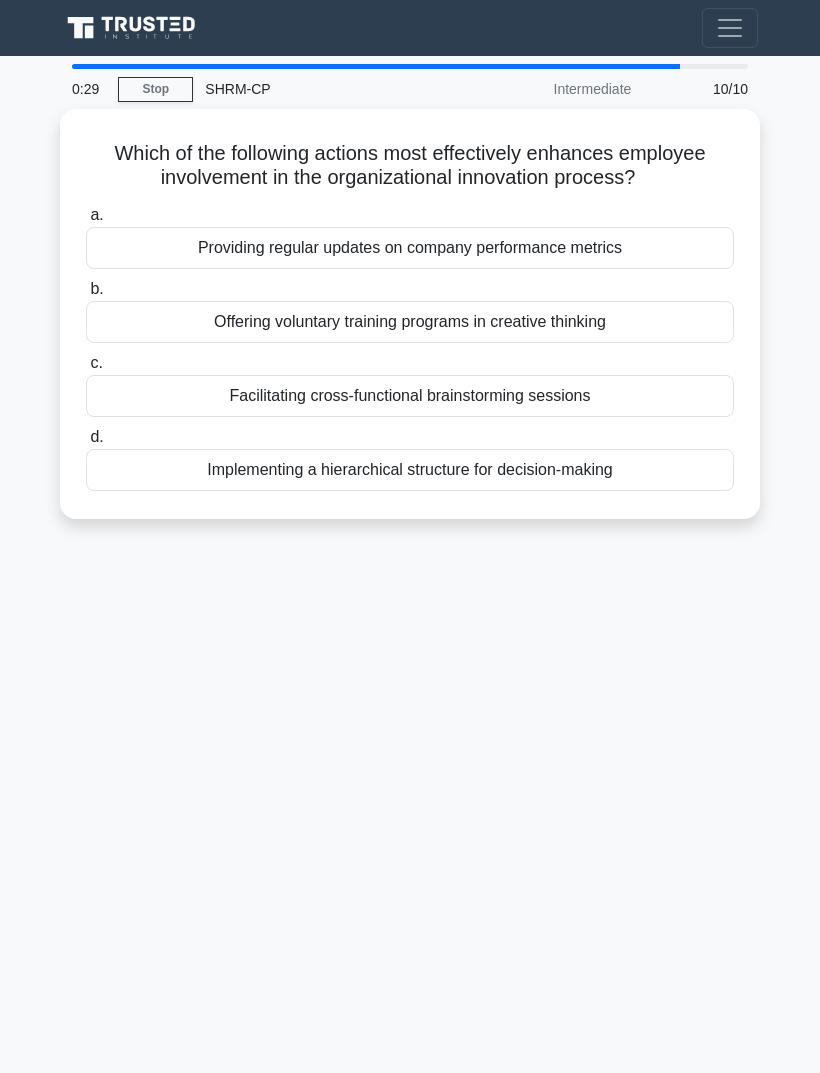 click on "Facilitating cross-functional brainstorming sessions" at bounding box center [410, 396] 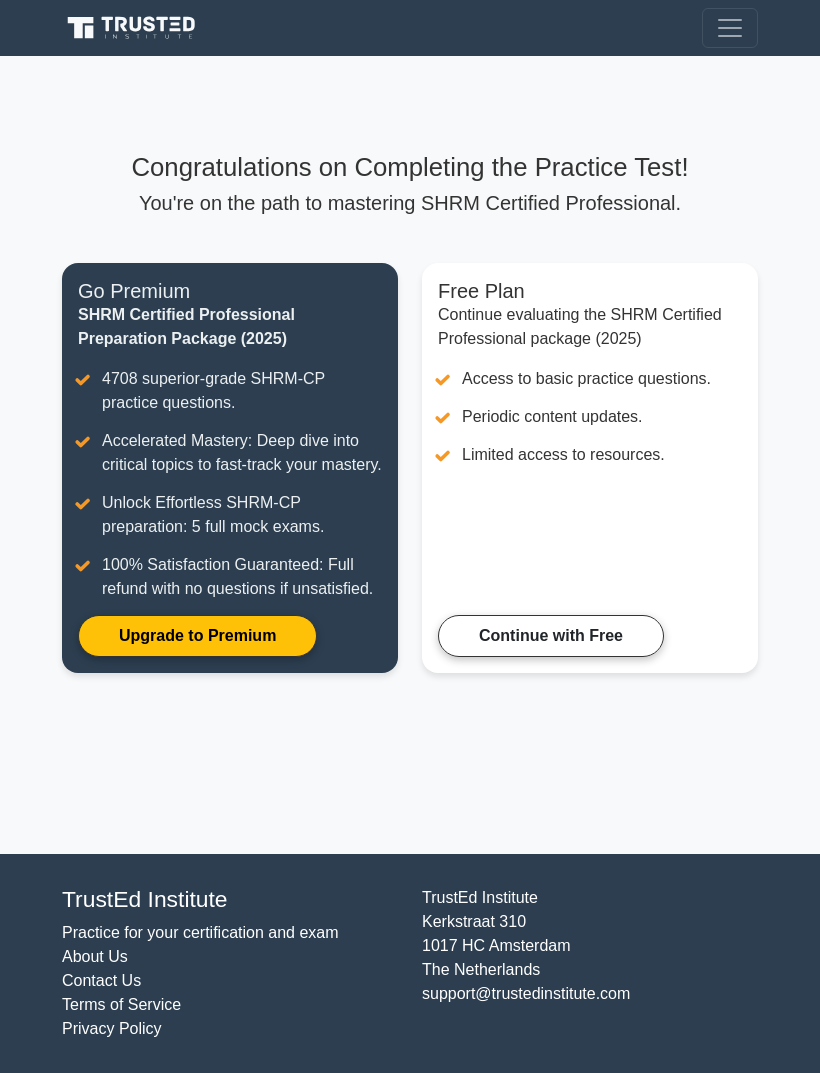 scroll, scrollTop: 0, scrollLeft: 0, axis: both 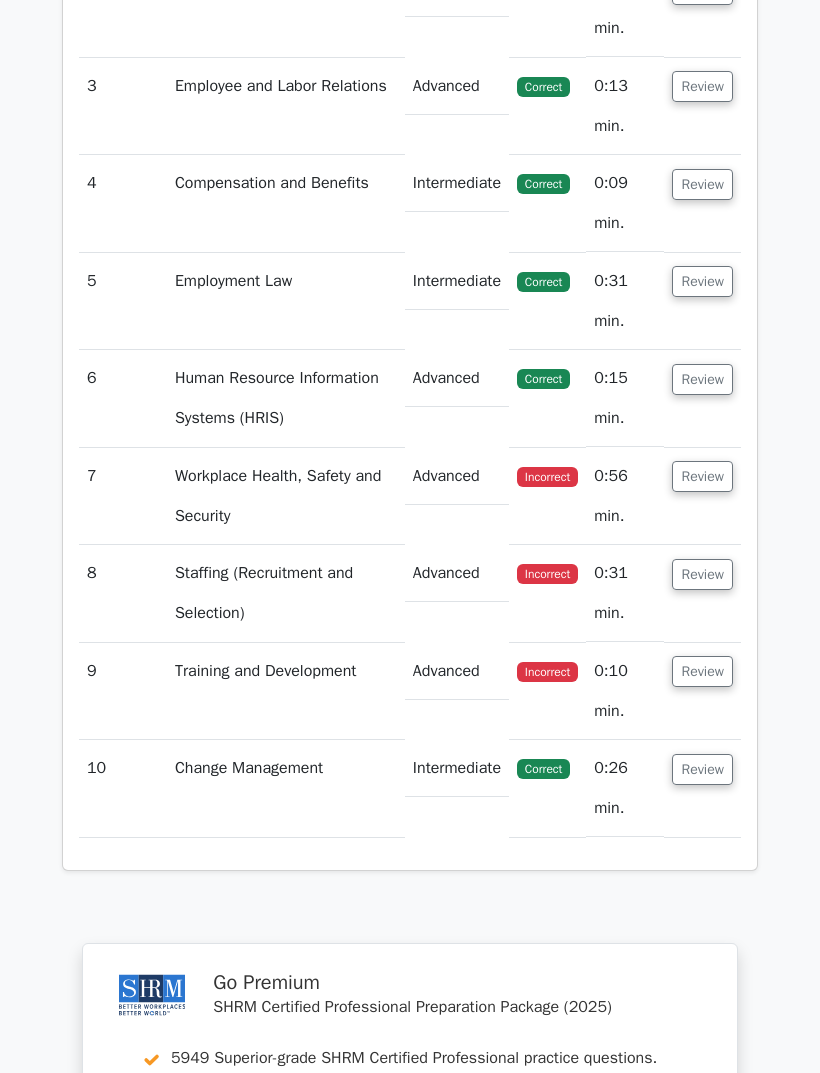click on "Go Premium
SHRM Certified Professional Preparation Package (2025)
5949 Superior-grade  SHRM Certified Professional practice questions.
Accelerated Mastery: Deep dive into critical topics to fast-track your mastery.
Unlock Effortless SHRM-CP preparation: 5 full exams.
100% Satisfaction Guaranteed: Full refund with no questions if unsatisfied.
Bonus:  If you upgrade now you get upgraded access to  all courses" at bounding box center (410, -518) 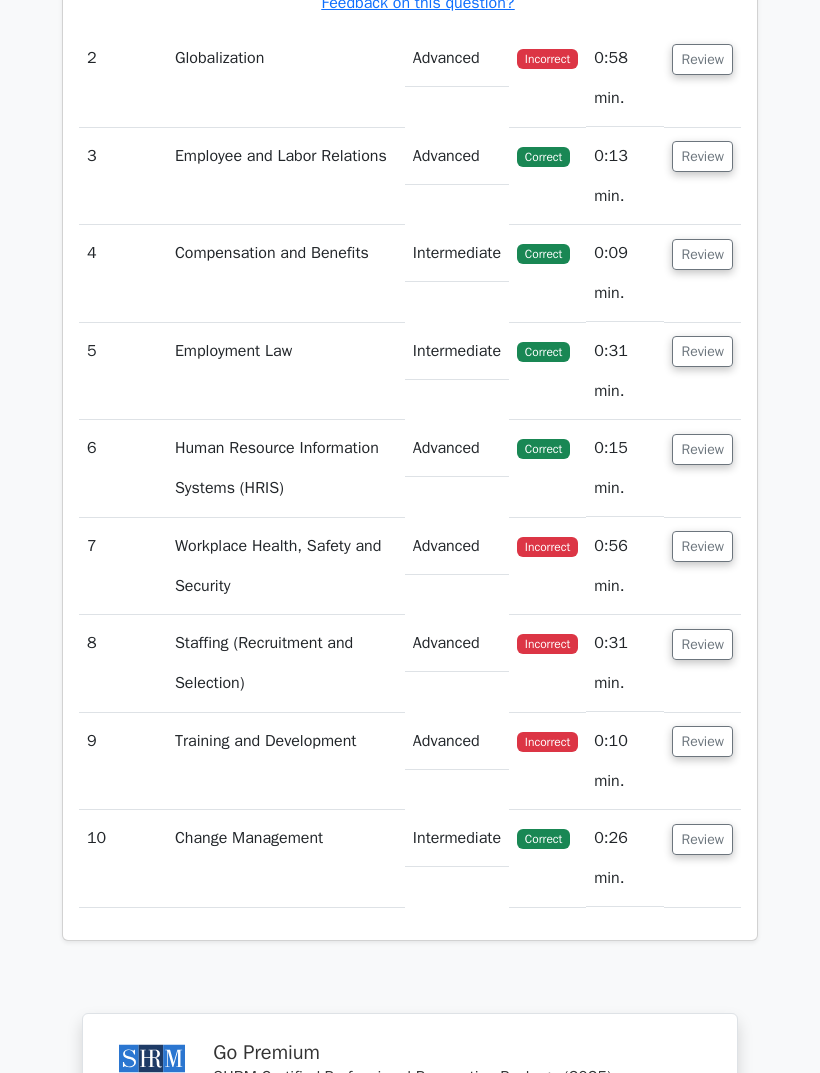 scroll, scrollTop: 2531, scrollLeft: 0, axis: vertical 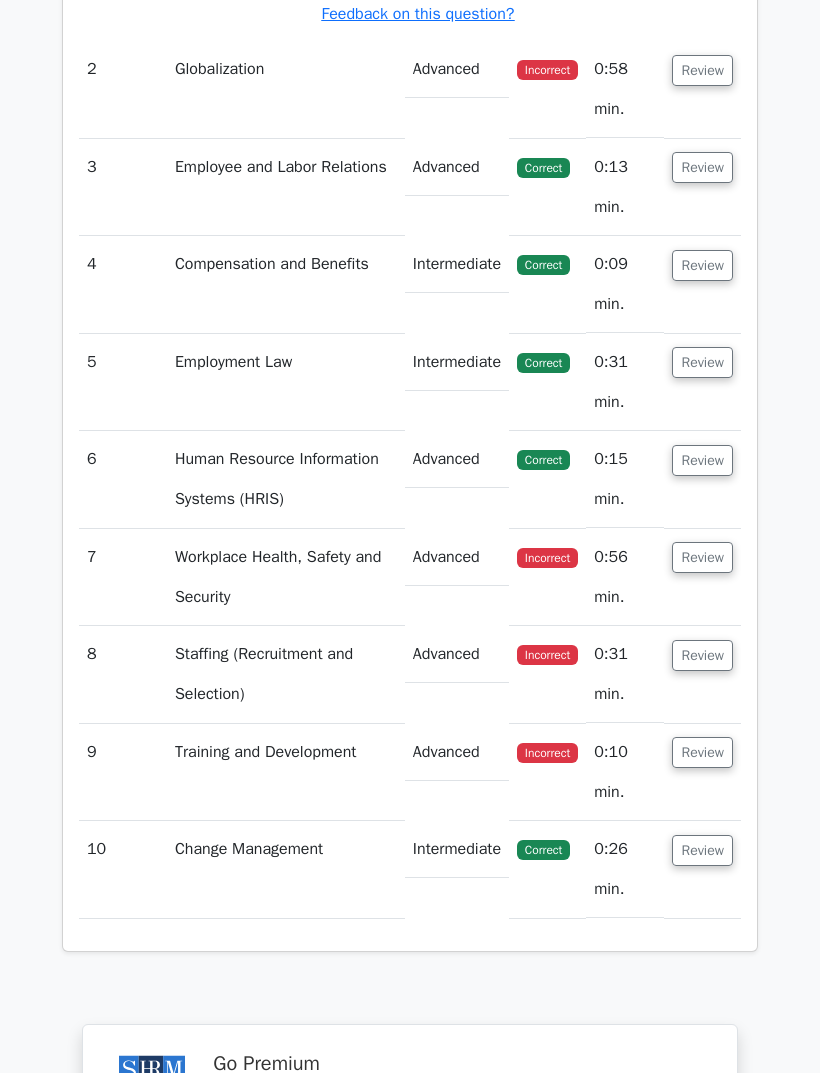 click on "Incorrect" at bounding box center (547, 558) 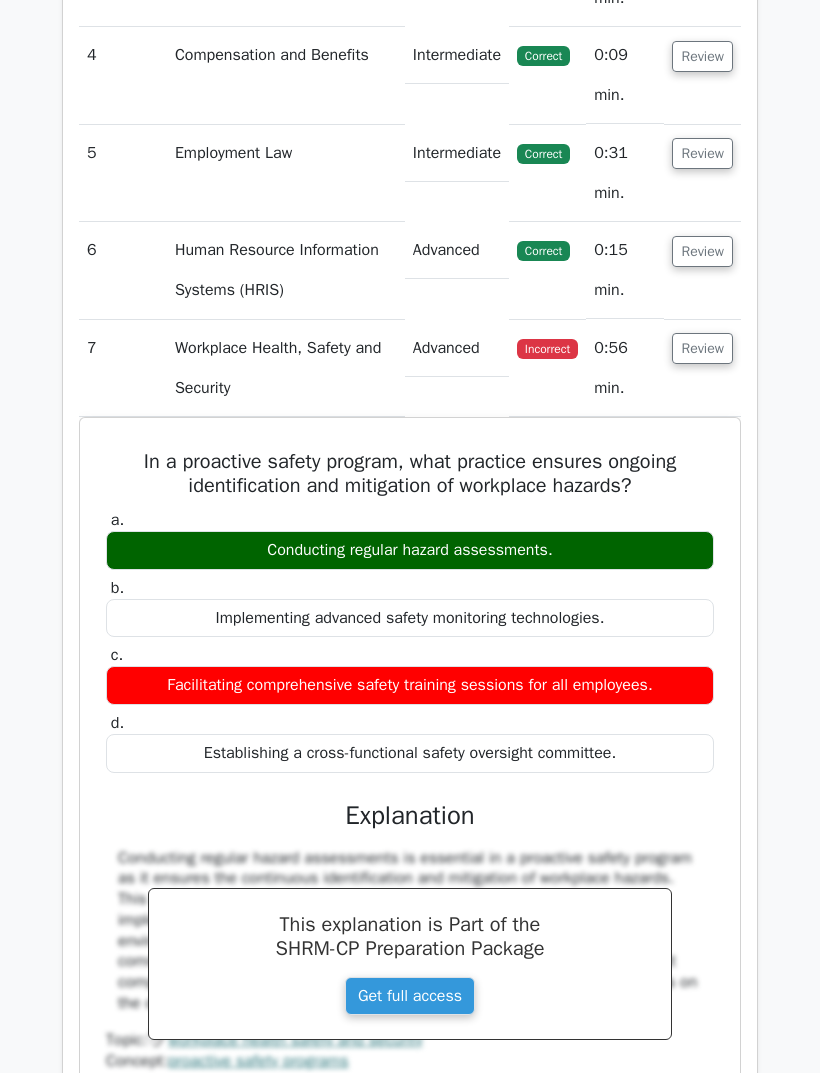 scroll, scrollTop: 2739, scrollLeft: 0, axis: vertical 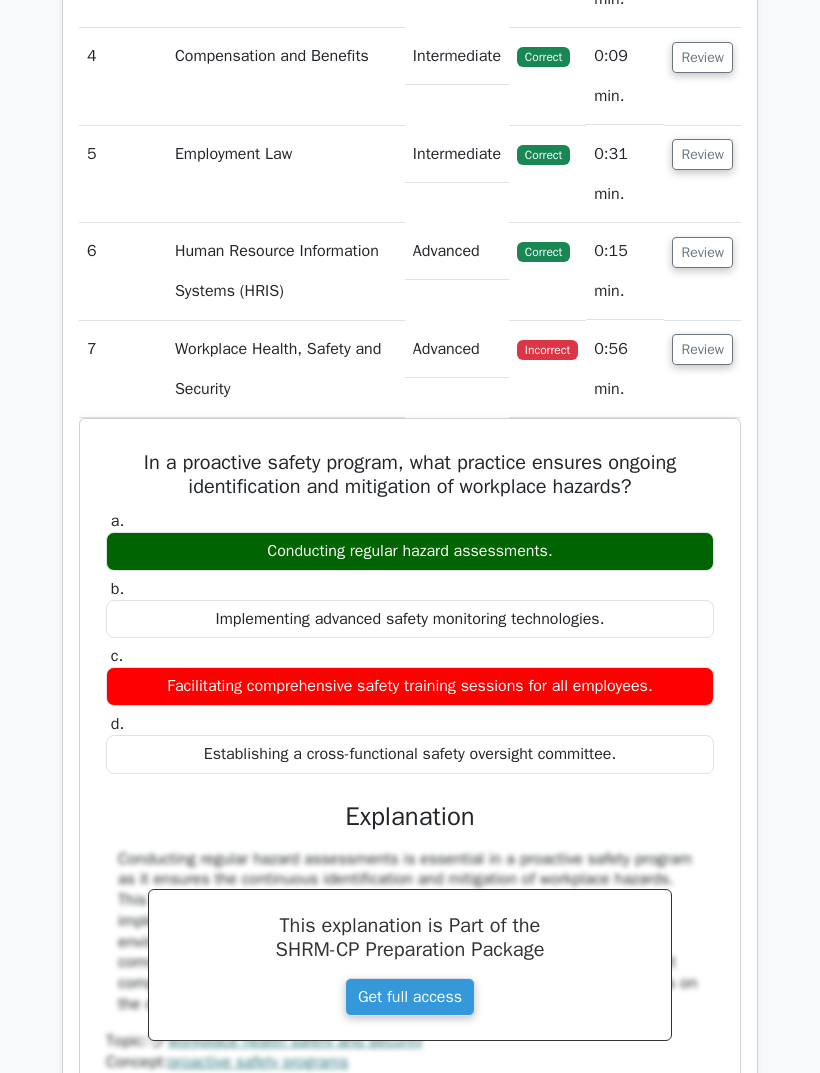 click on "Review" at bounding box center (702, 349) 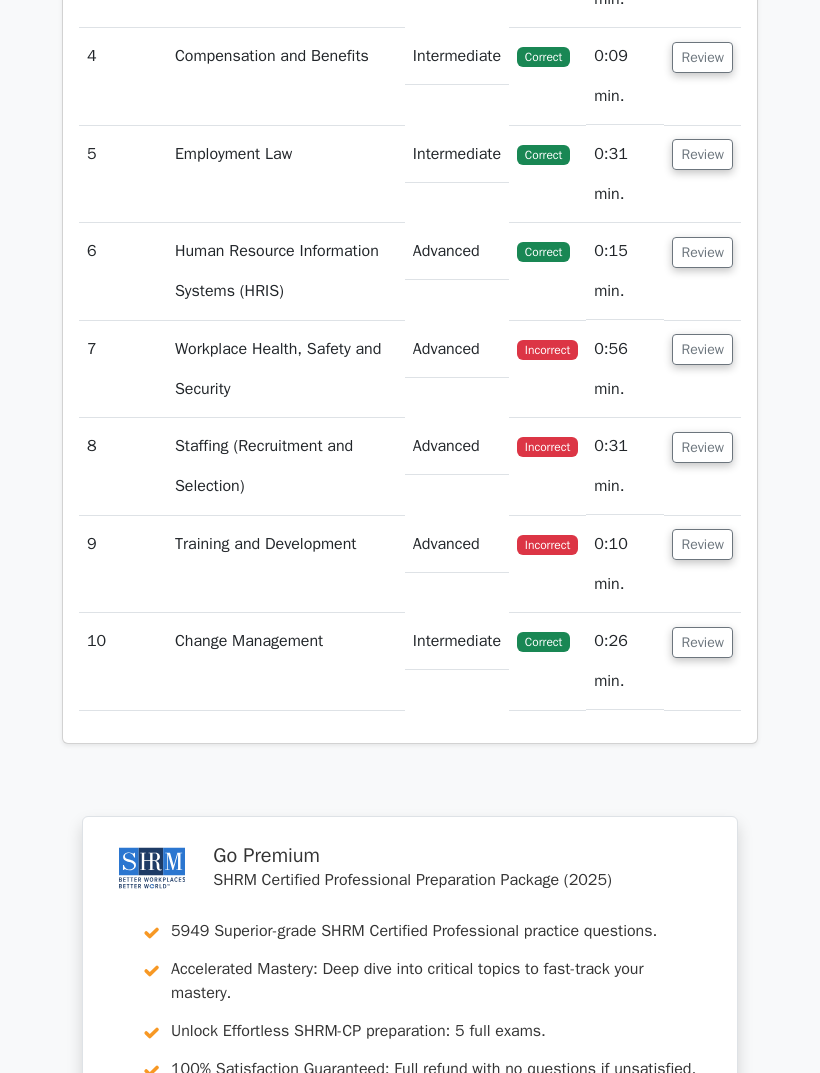 click on "Review" at bounding box center (702, 447) 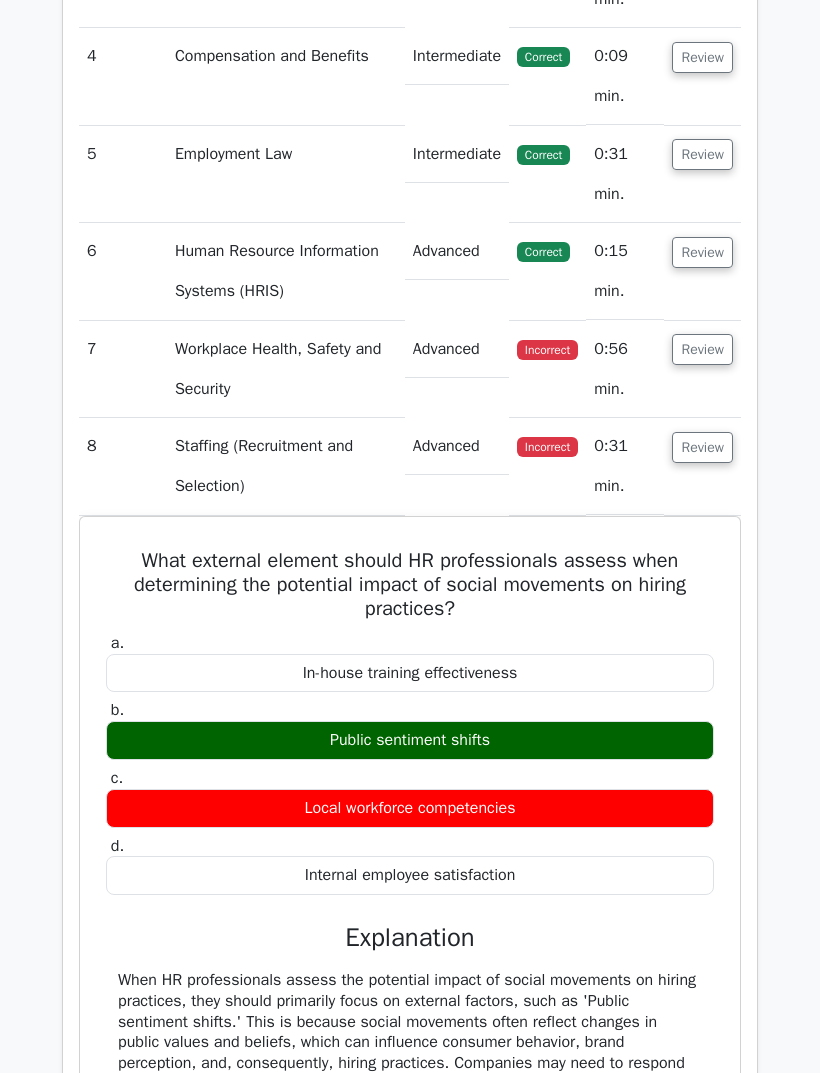 click on "Review" at bounding box center (702, 447) 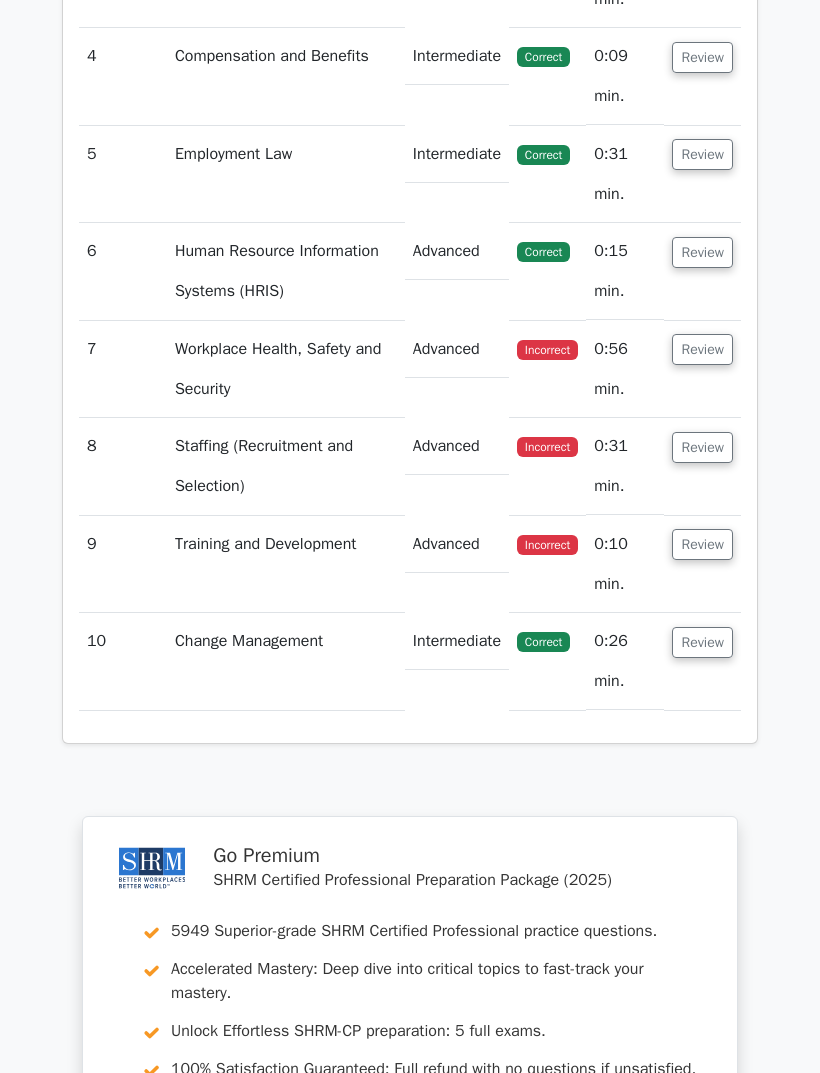 click on "Review" at bounding box center [702, 544] 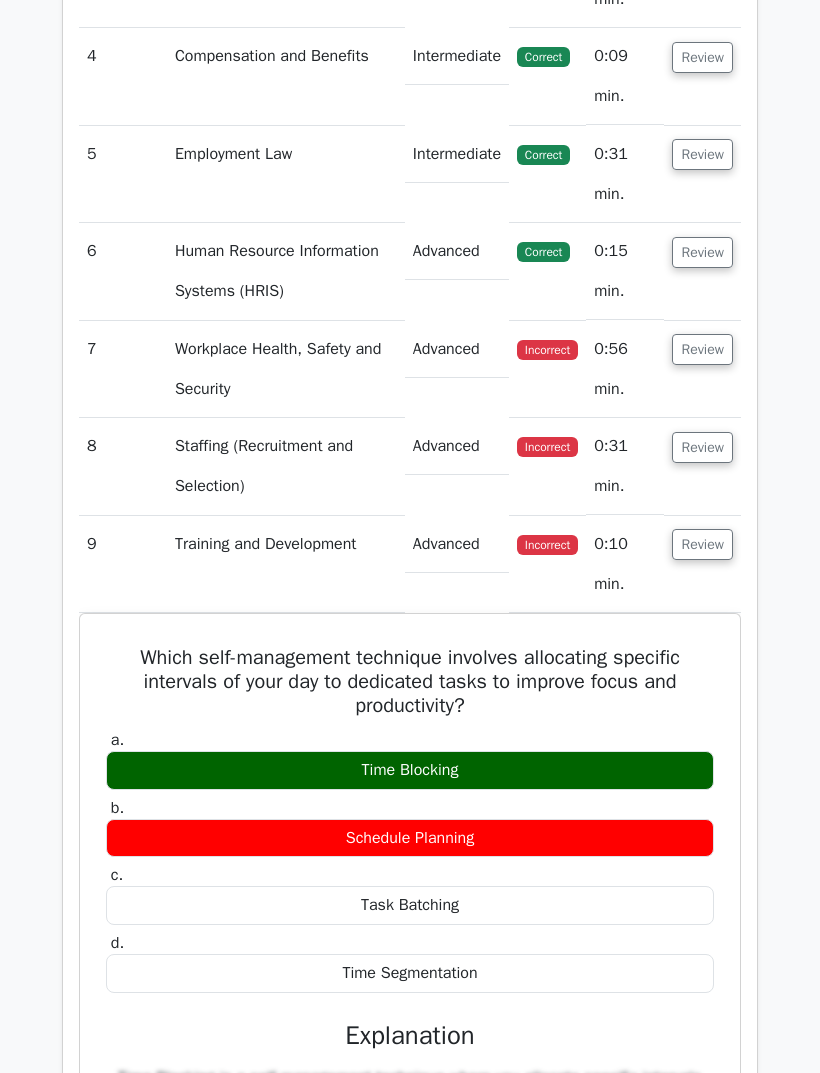 click on "Review" at bounding box center [702, 544] 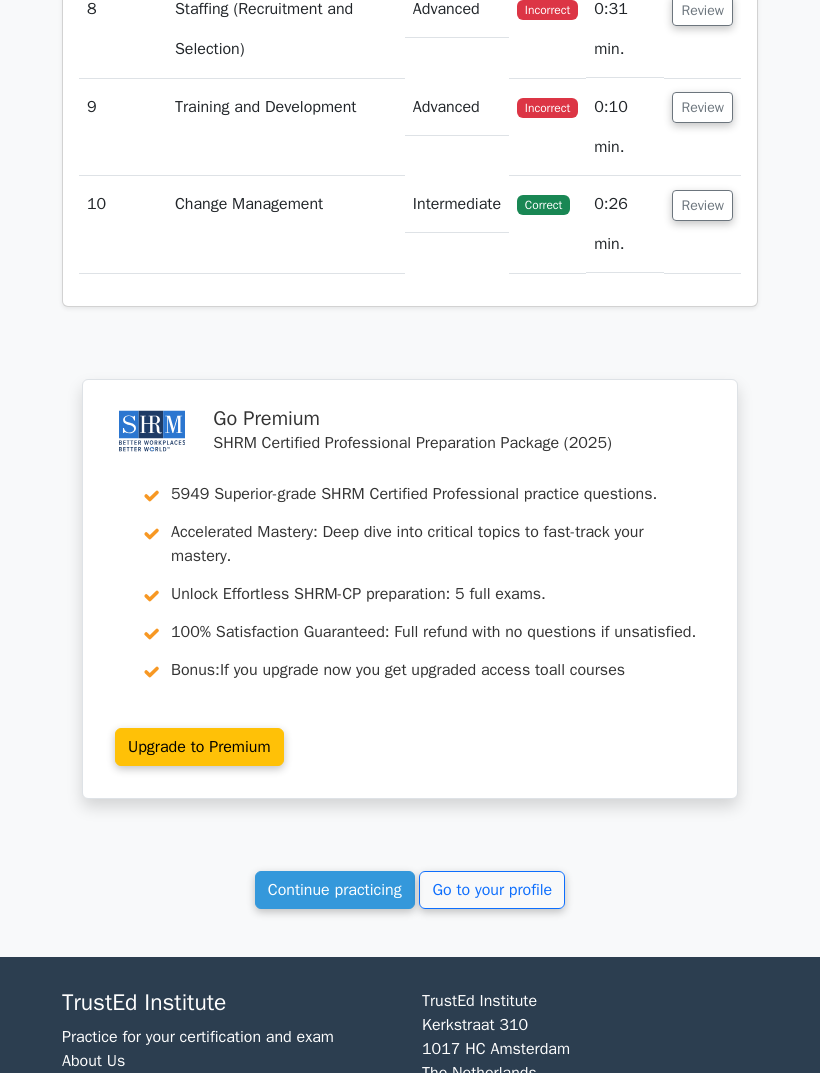scroll, scrollTop: 3238, scrollLeft: 0, axis: vertical 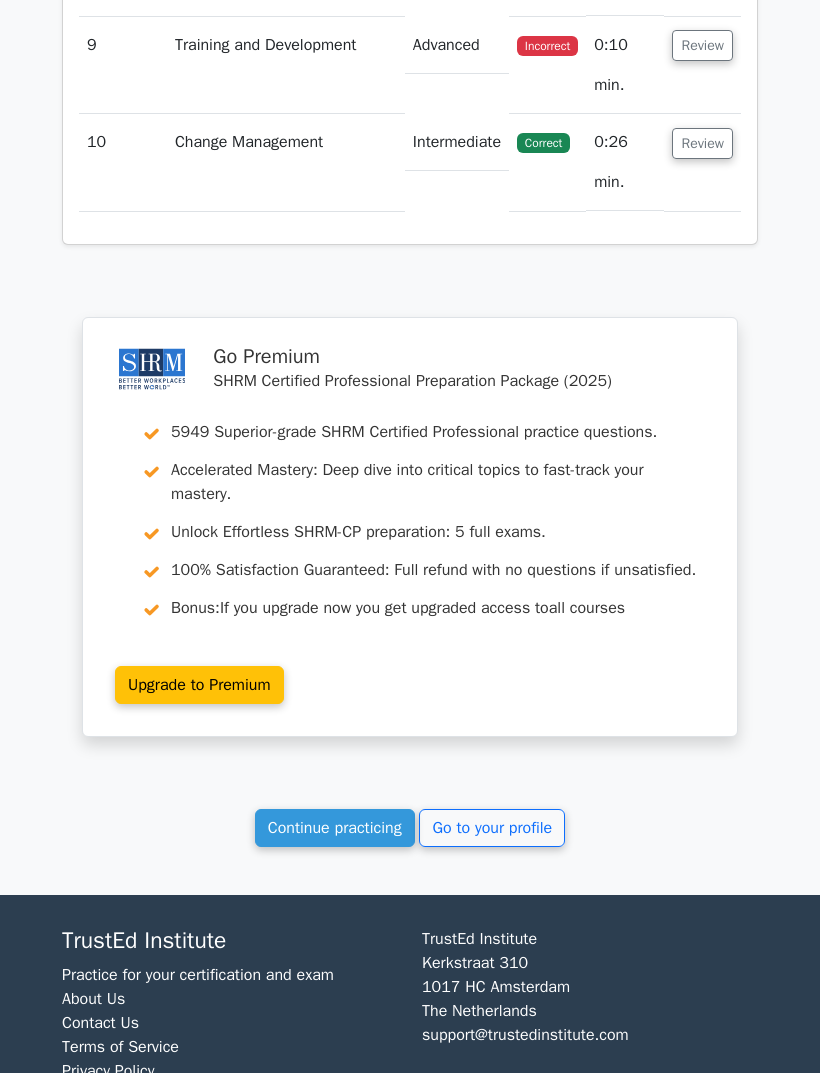 click on "Continue practicing" at bounding box center [335, 828] 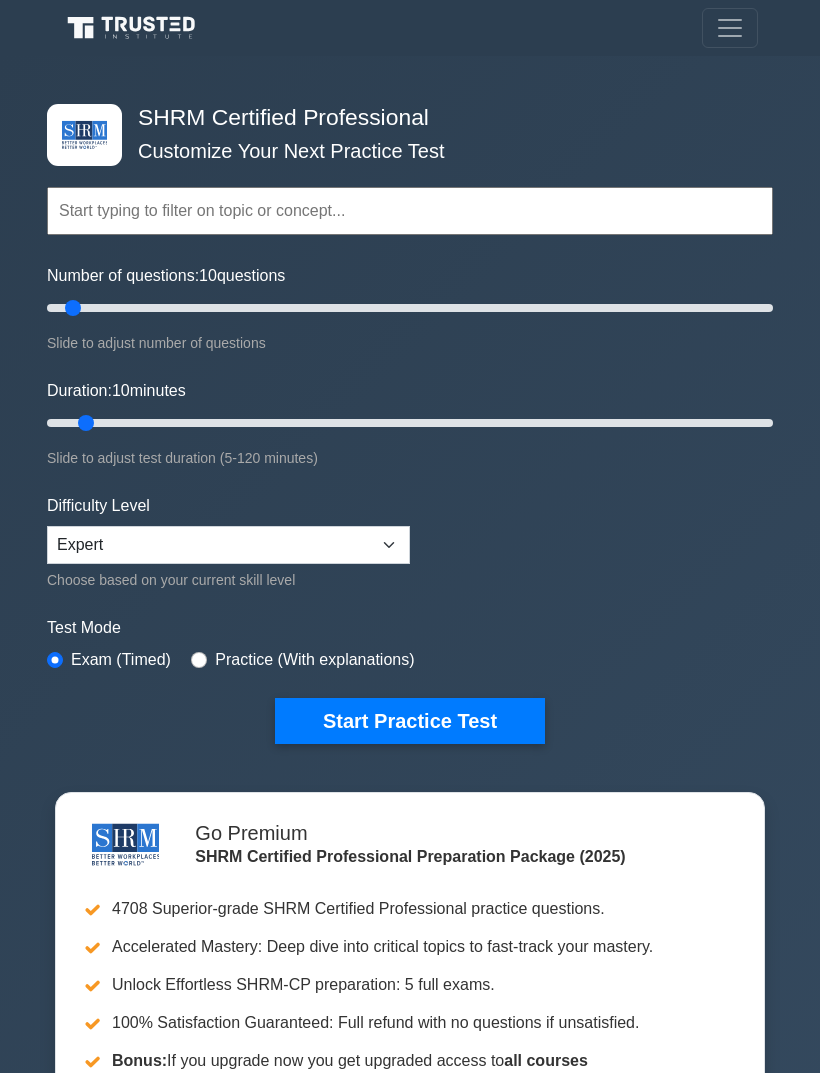 scroll, scrollTop: 0, scrollLeft: 0, axis: both 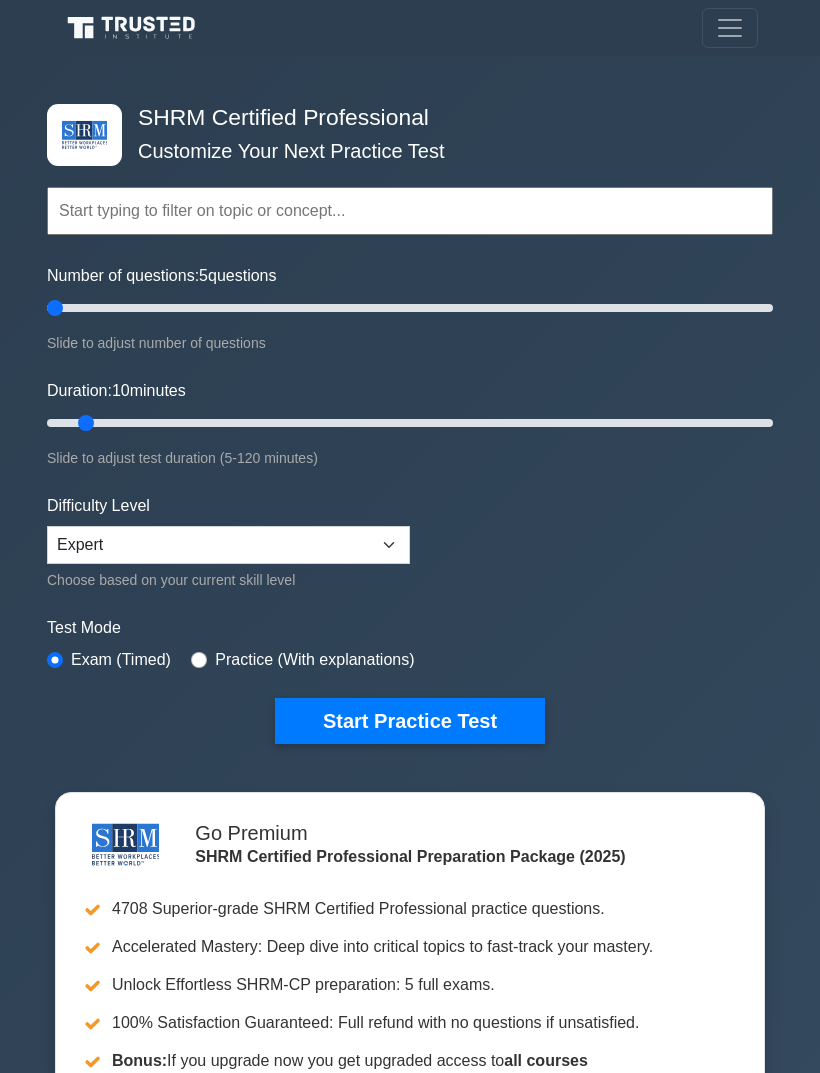 type on "5" 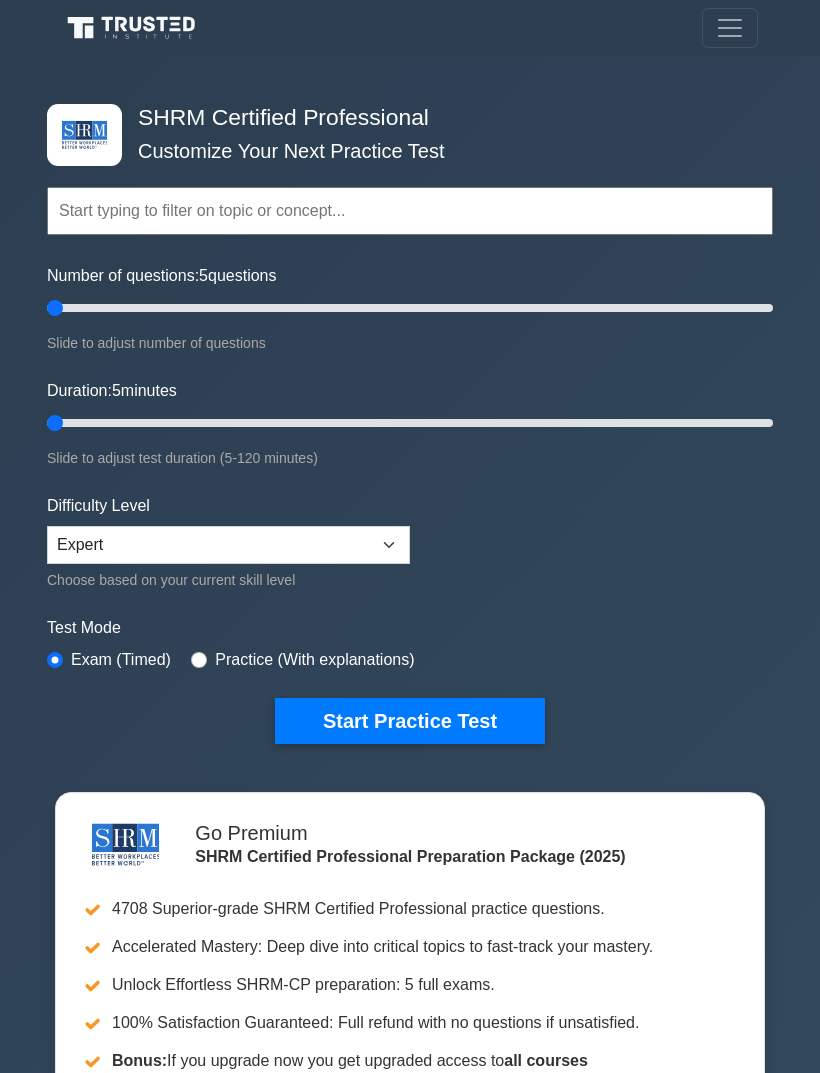 type on "5" 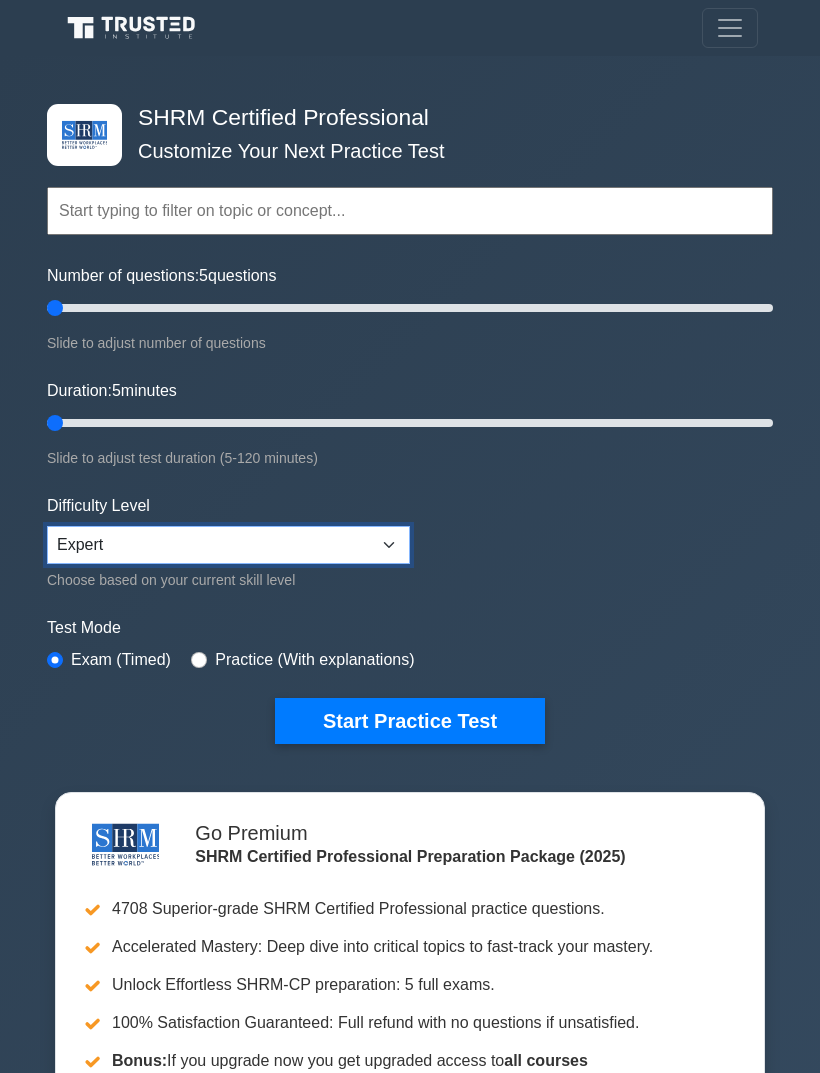 click on "Beginner
Intermediate
Expert" at bounding box center [228, 545] 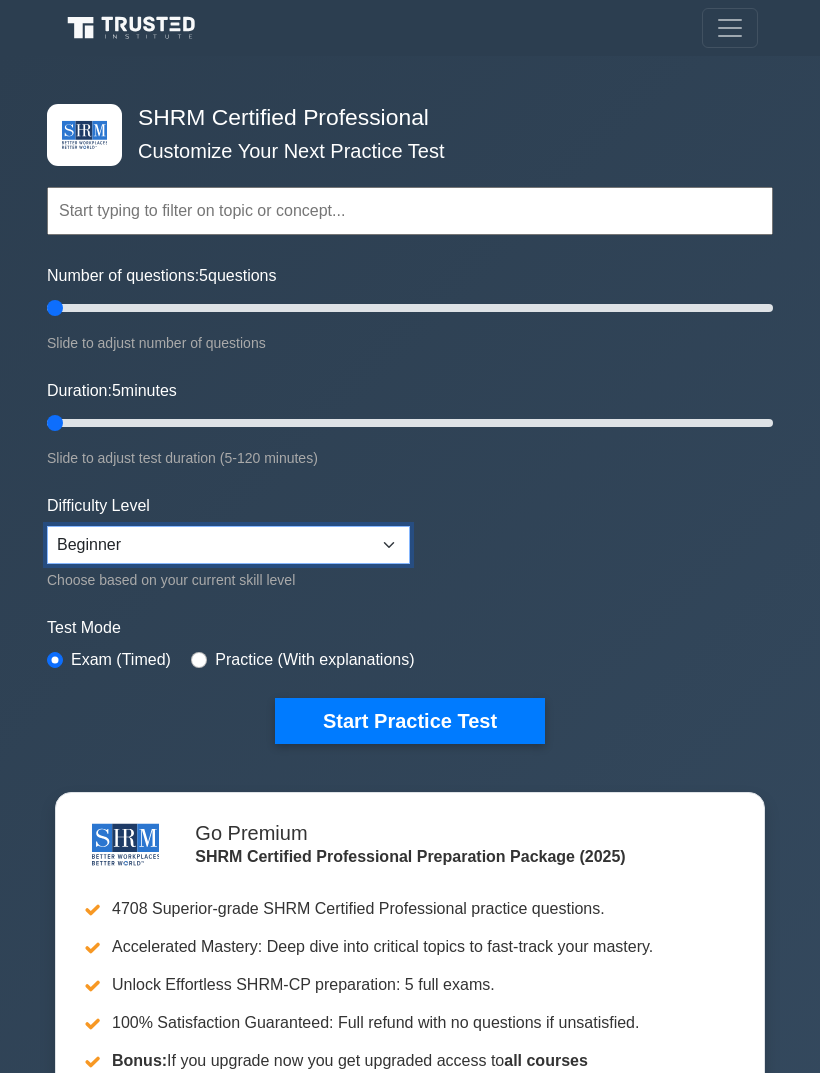 click on "Beginner
Intermediate
Expert" at bounding box center (228, 545) 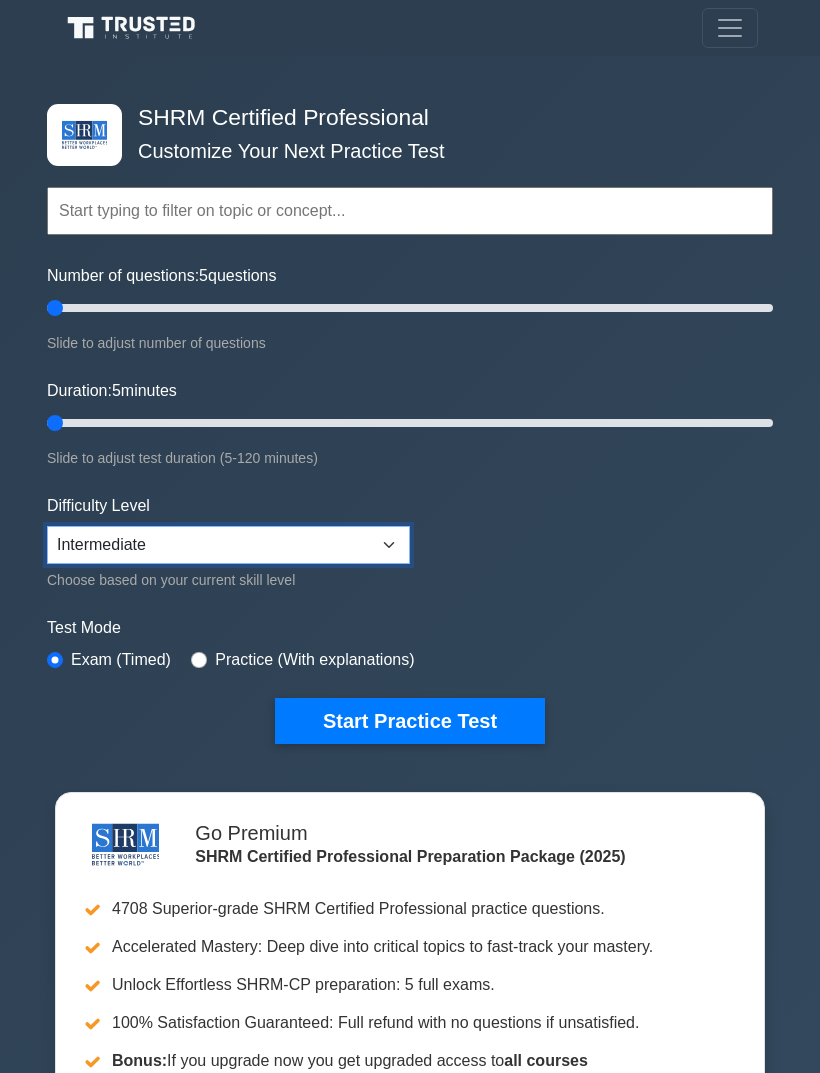 click on "Beginner
Intermediate
Expert" at bounding box center (228, 545) 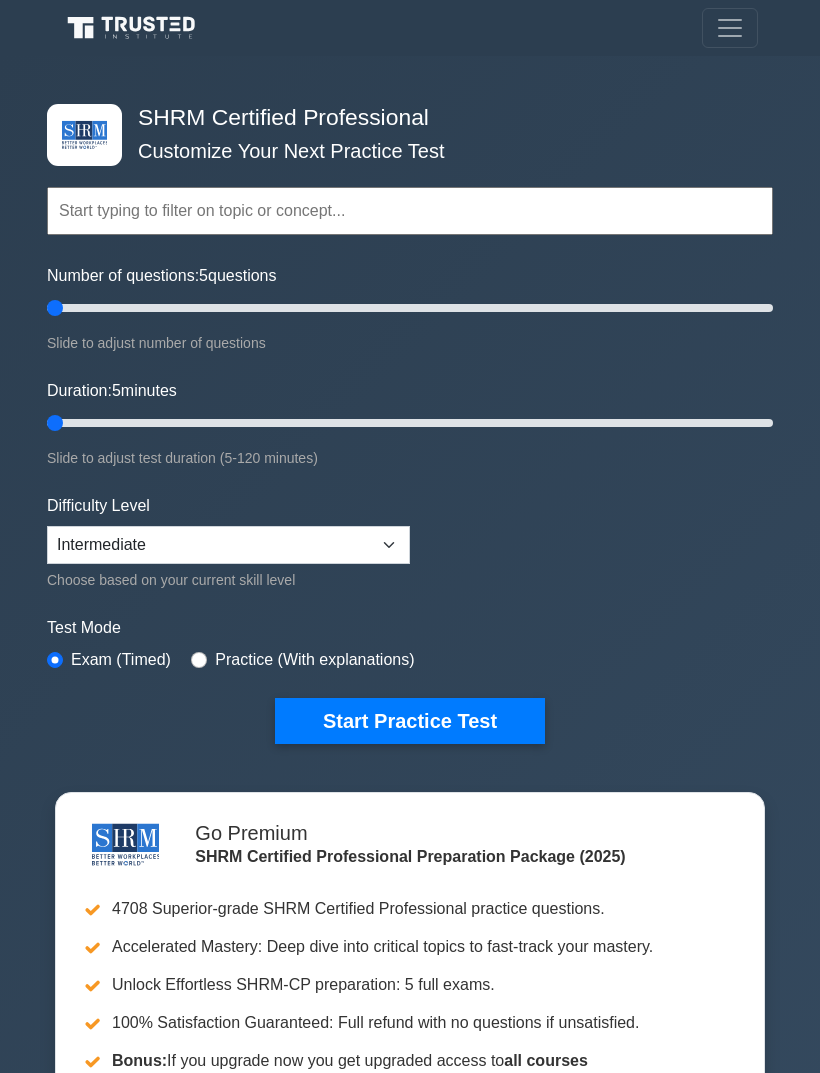 click on "Start Practice Test" at bounding box center (410, 721) 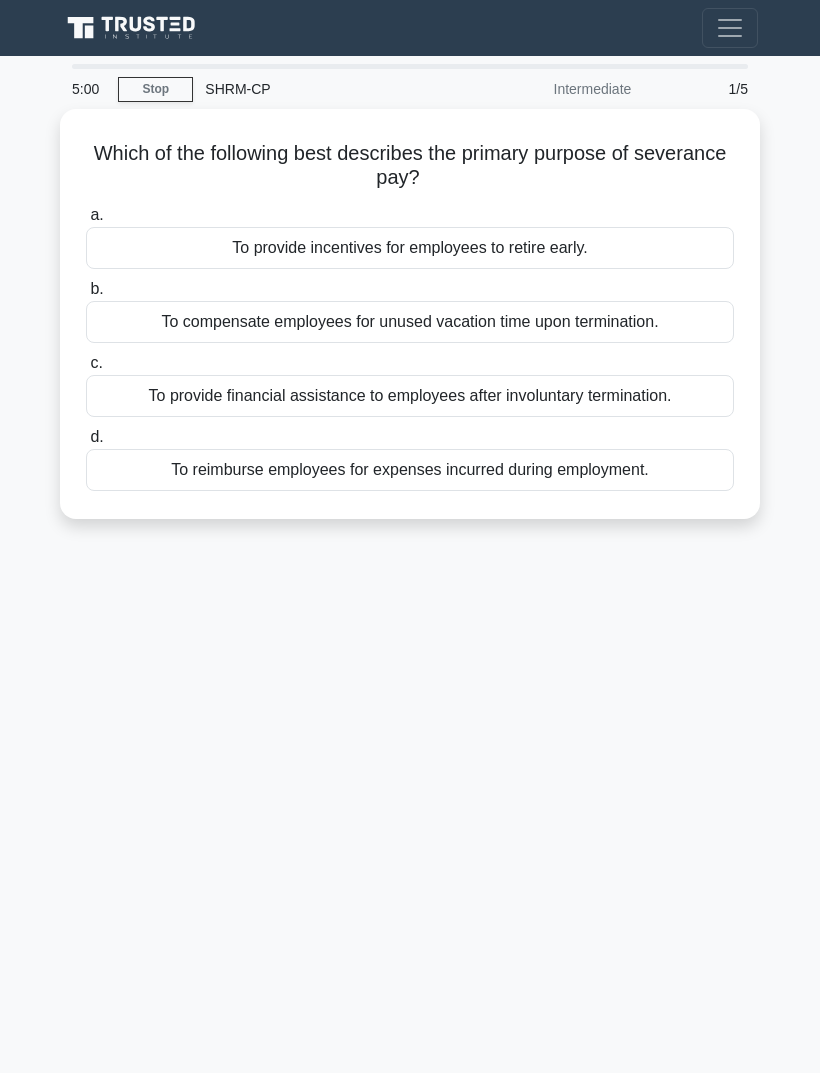 scroll, scrollTop: 0, scrollLeft: 0, axis: both 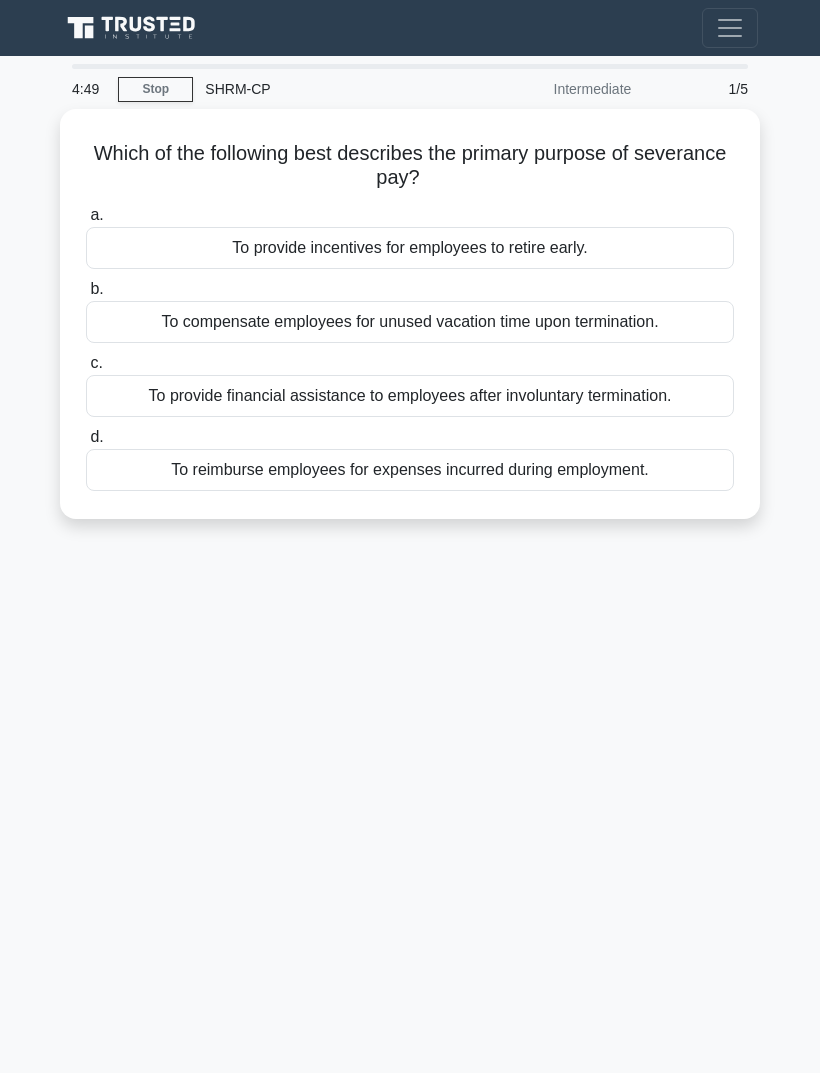 click on "To provide financial assistance to employees after involuntary termination." at bounding box center (410, 396) 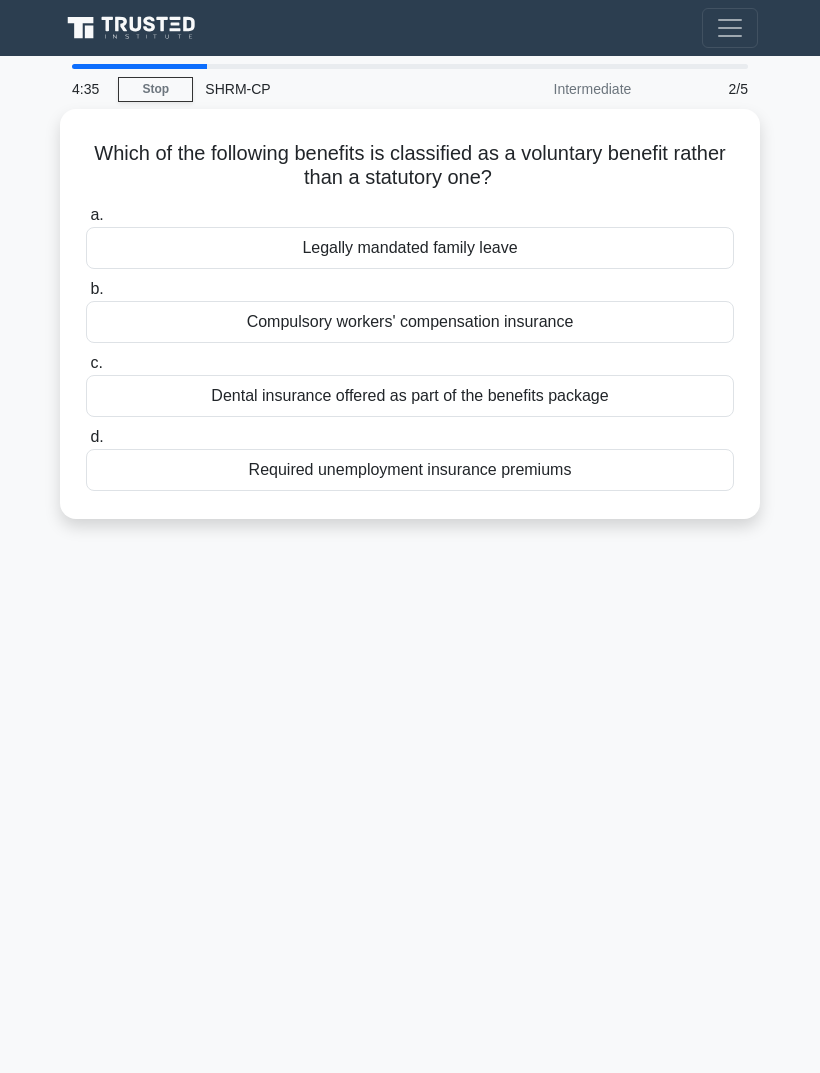 click on "Dental insurance offered as part of the benefits package" at bounding box center [410, 396] 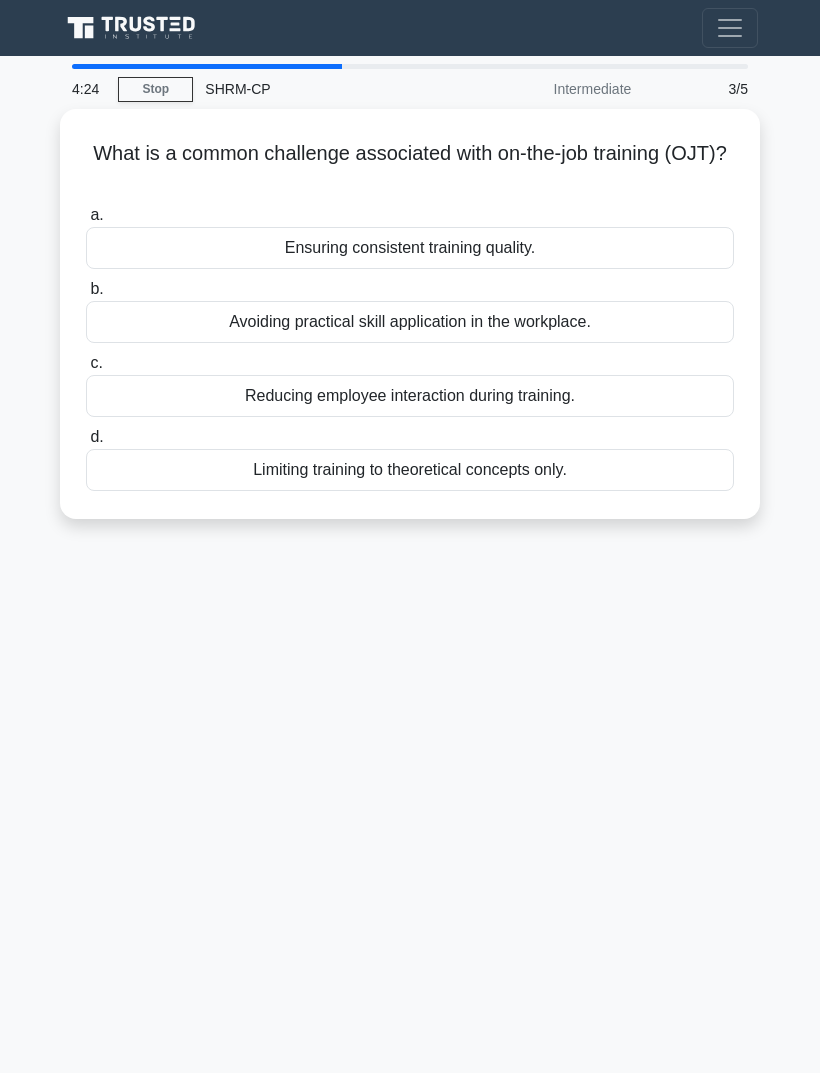 click on "Ensuring consistent training quality." at bounding box center [410, 248] 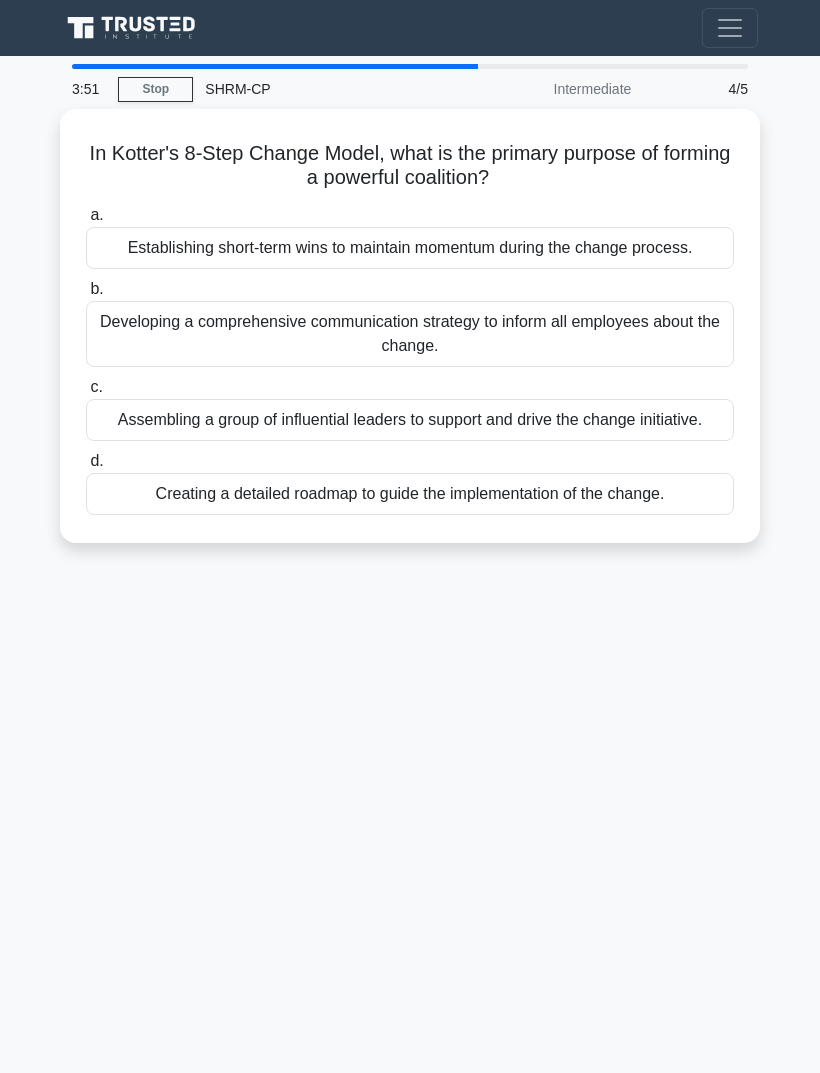 click on "Creating a detailed roadmap to guide the implementation of the change." at bounding box center (410, 494) 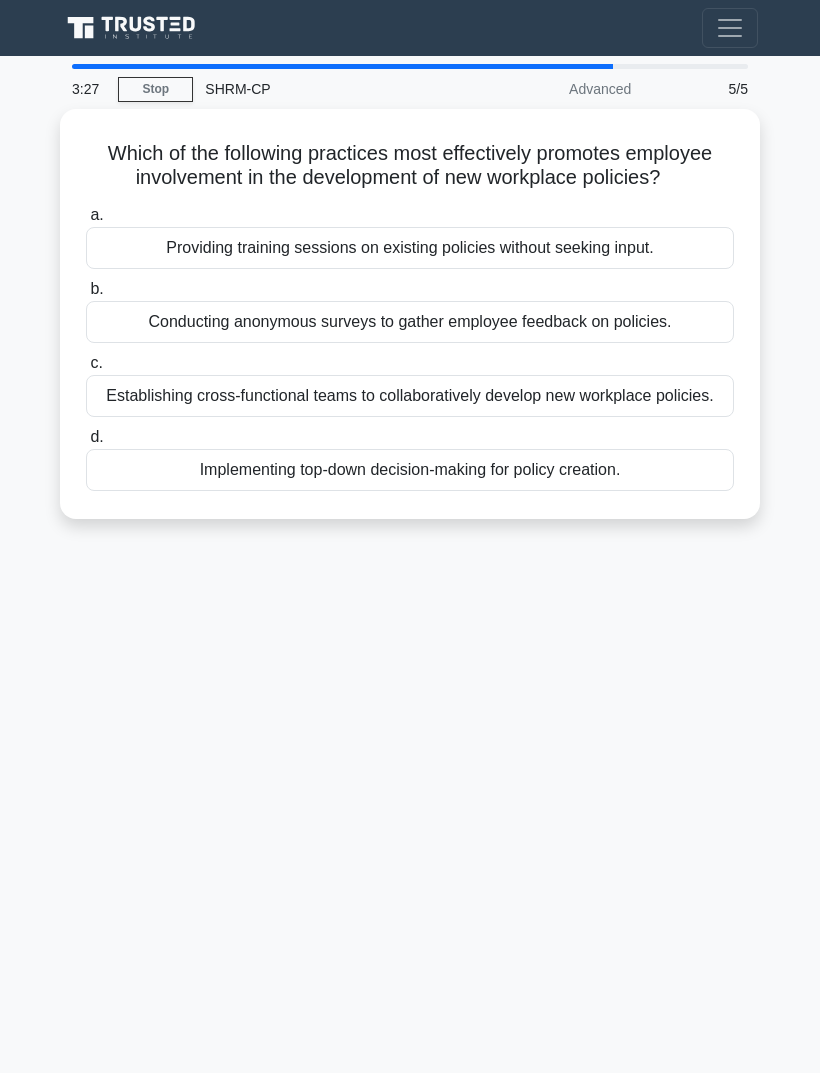 click on "Establishing cross-functional teams to collaboratively develop new workplace policies." at bounding box center [410, 396] 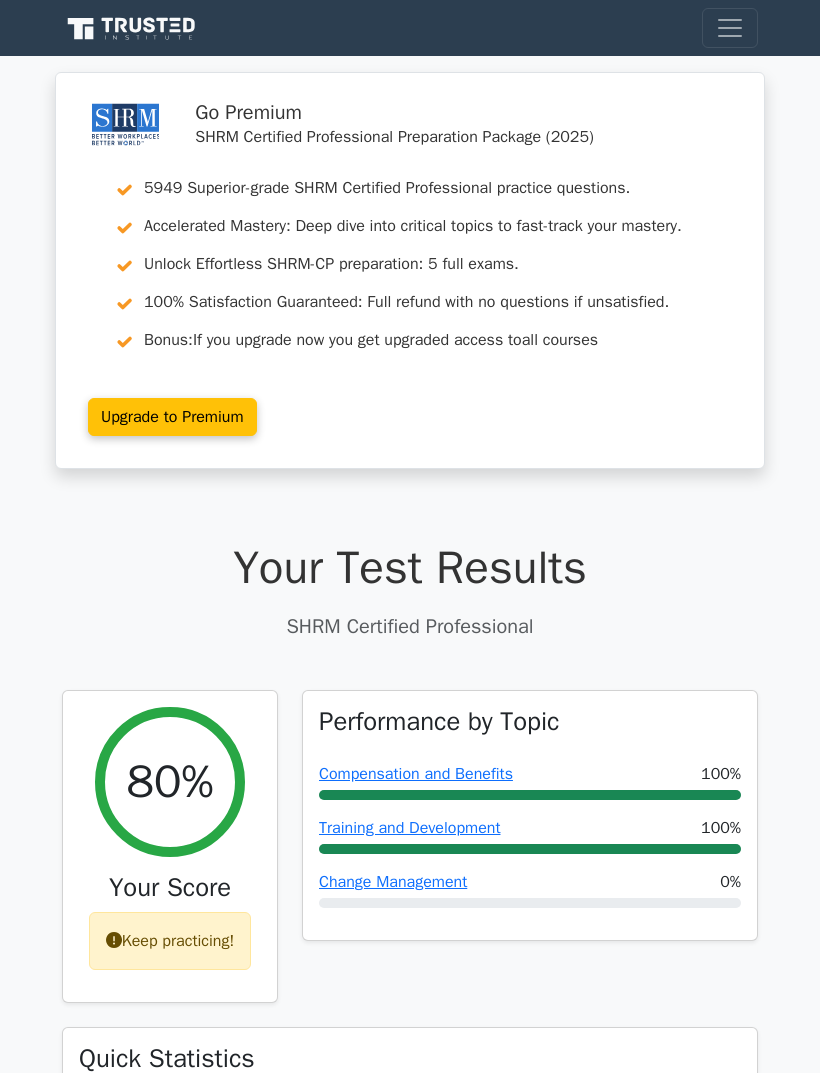 scroll, scrollTop: 0, scrollLeft: 0, axis: both 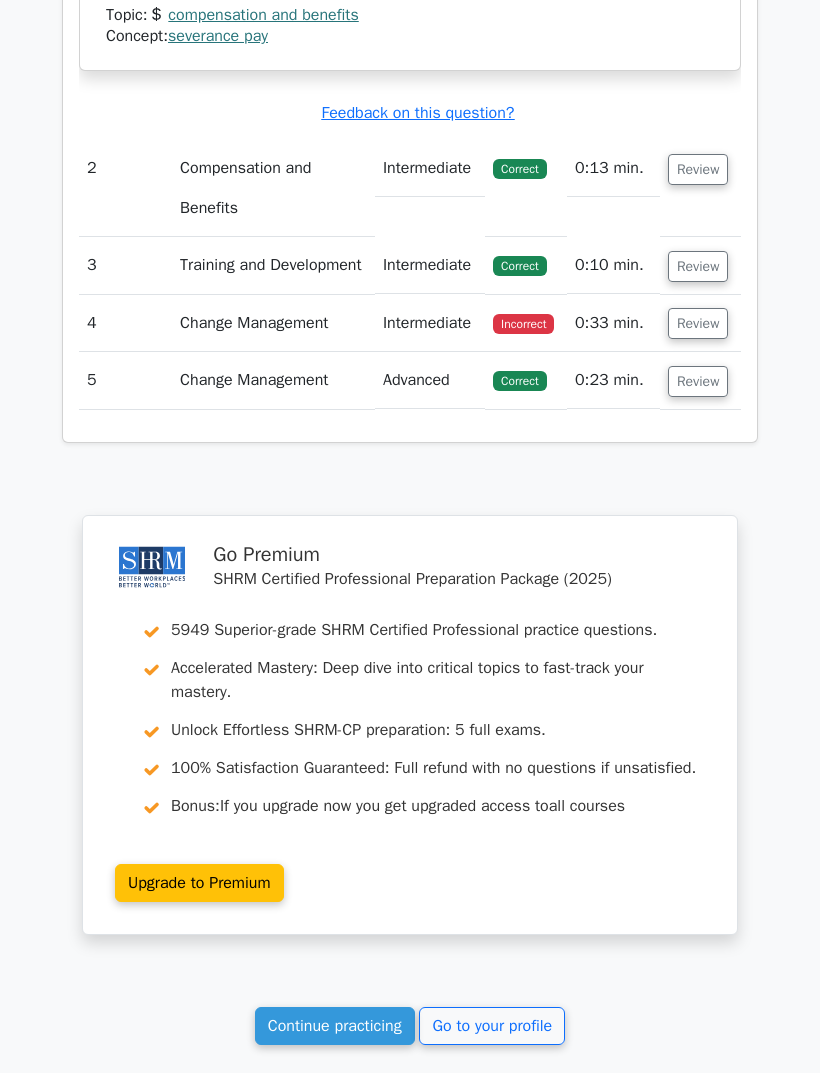 click on "0:33 min." at bounding box center (613, 323) 